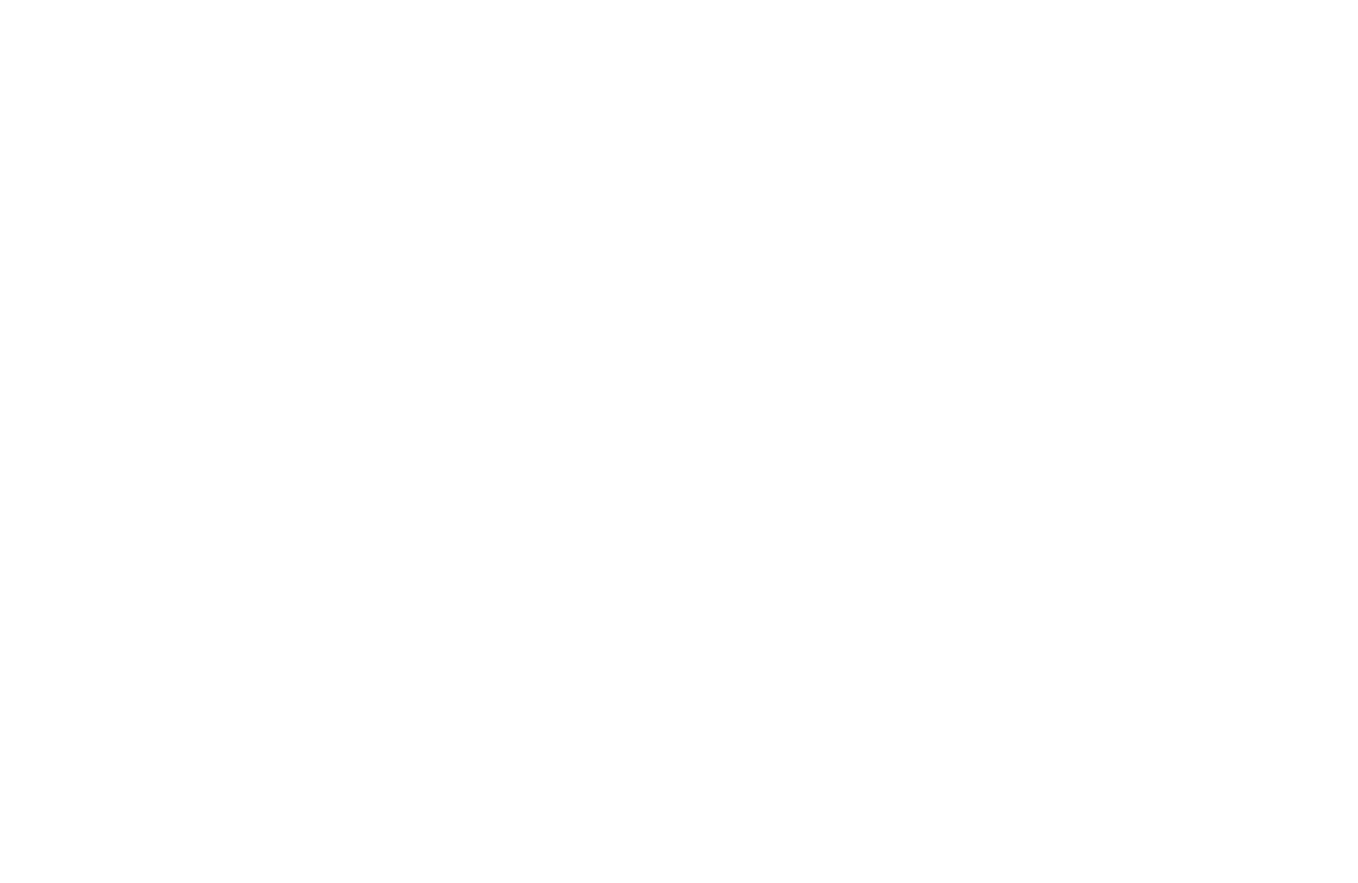 scroll, scrollTop: 0, scrollLeft: 0, axis: both 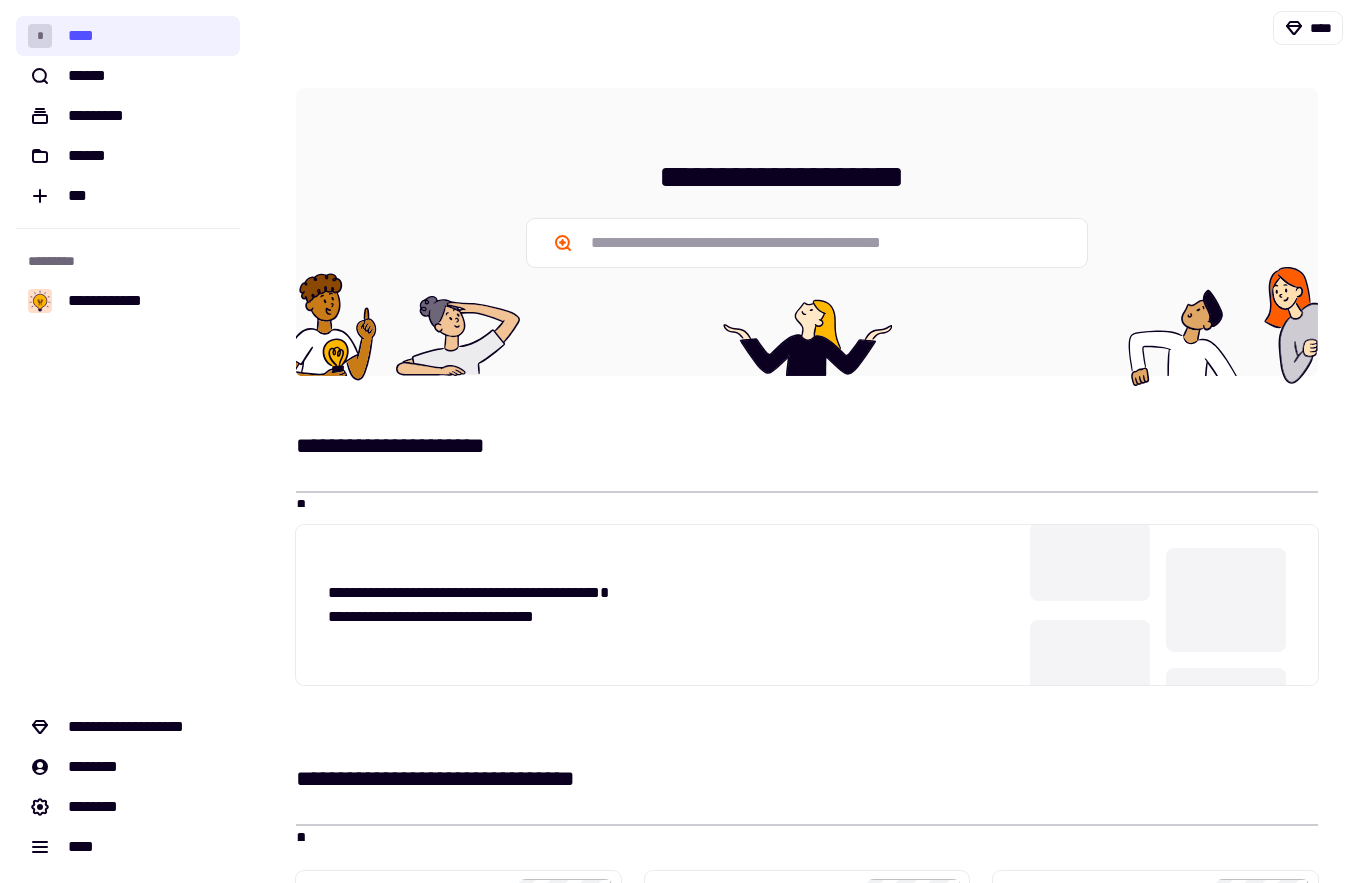 click on "**********" at bounding box center (807, 612) 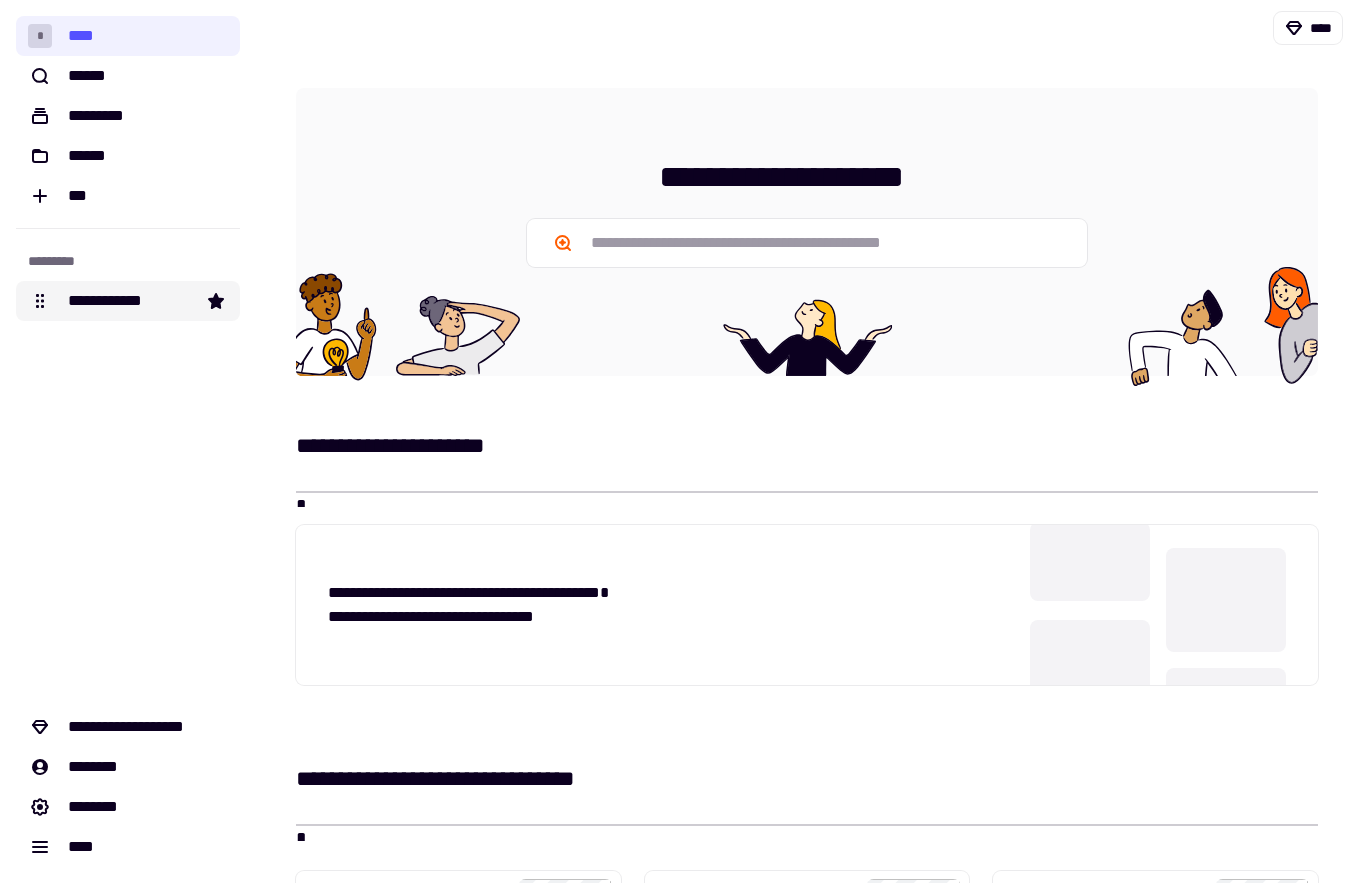 click on "**********" 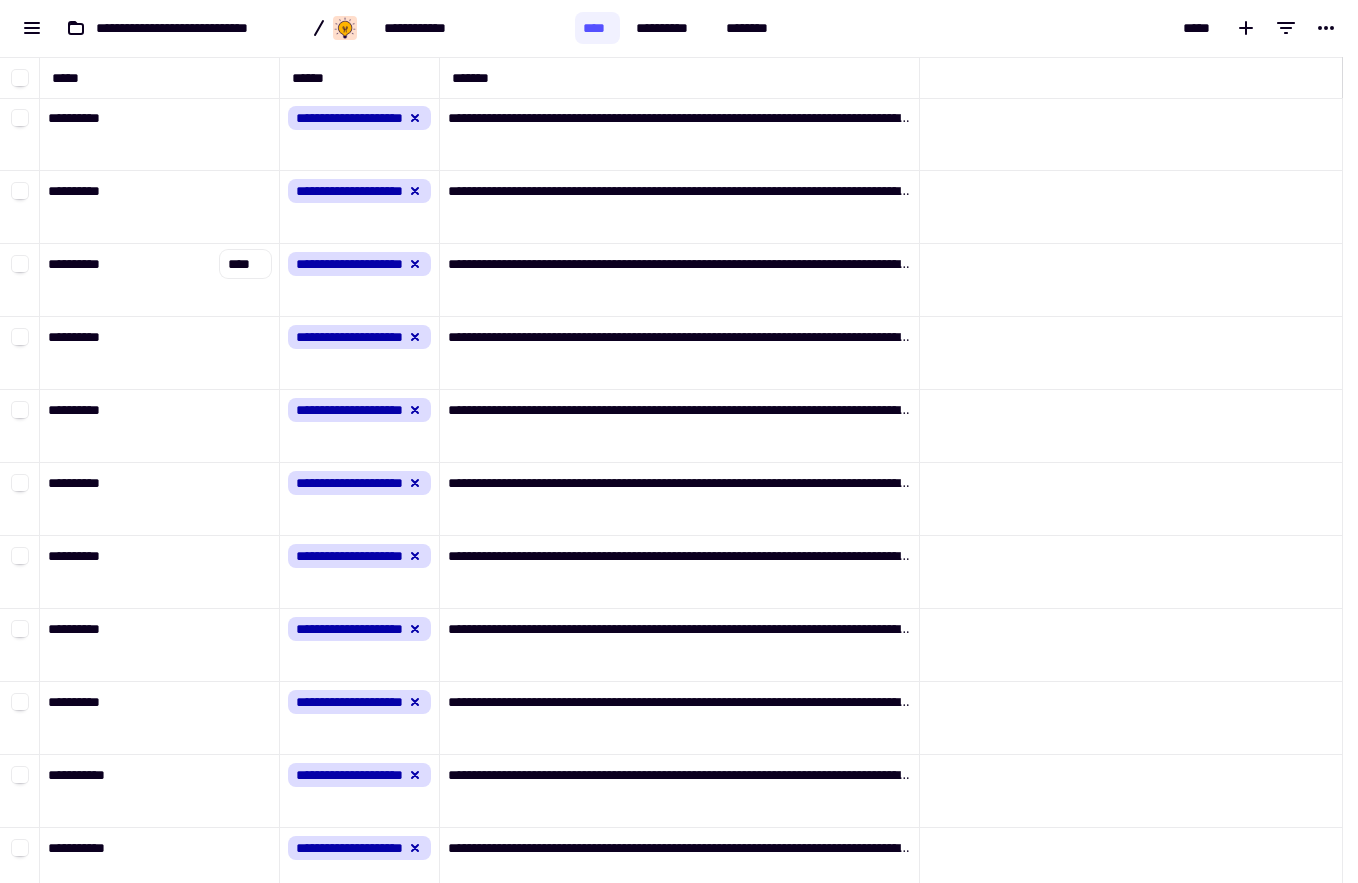 scroll, scrollTop: 16, scrollLeft: 16, axis: both 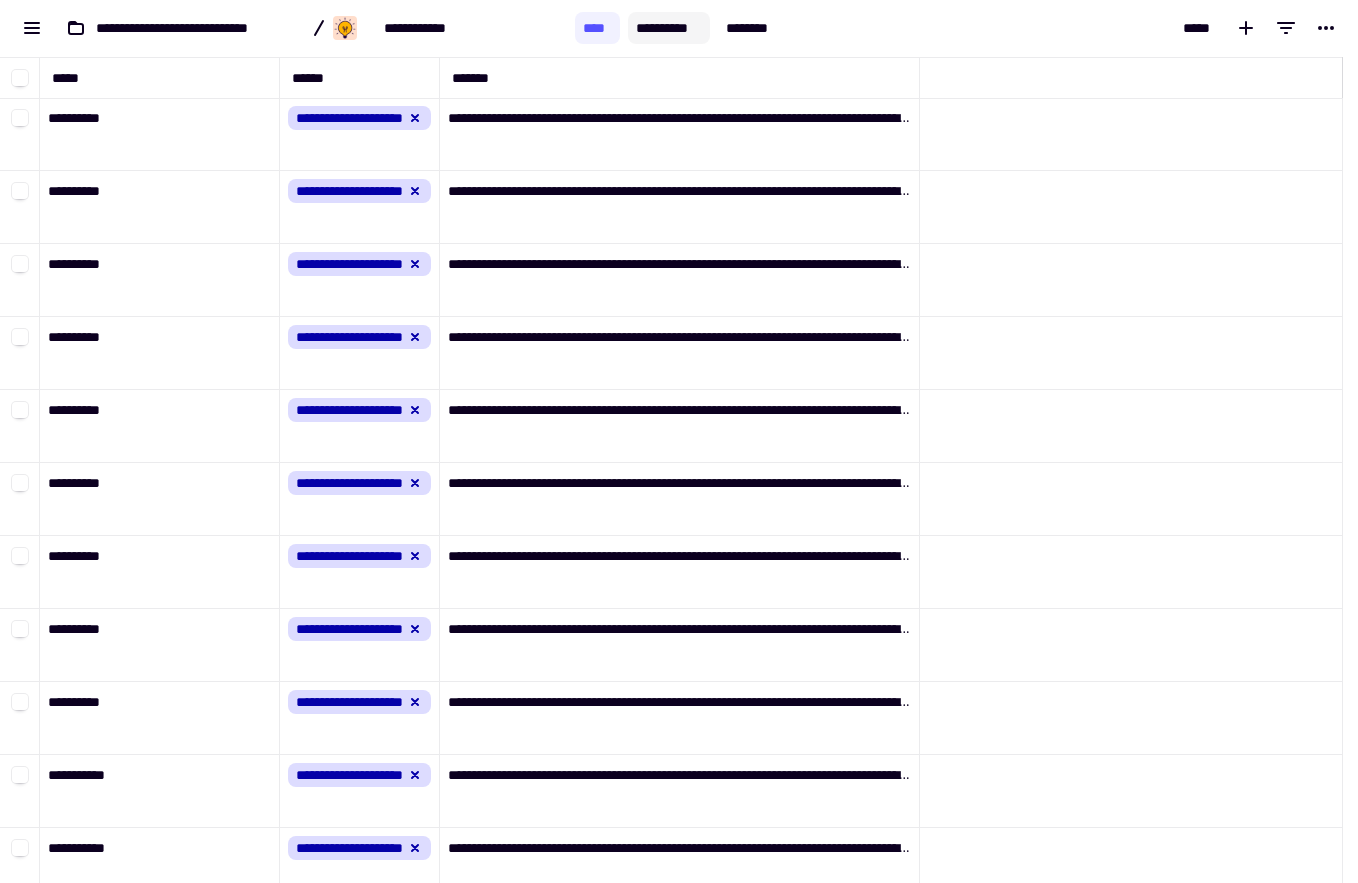 click on "**********" 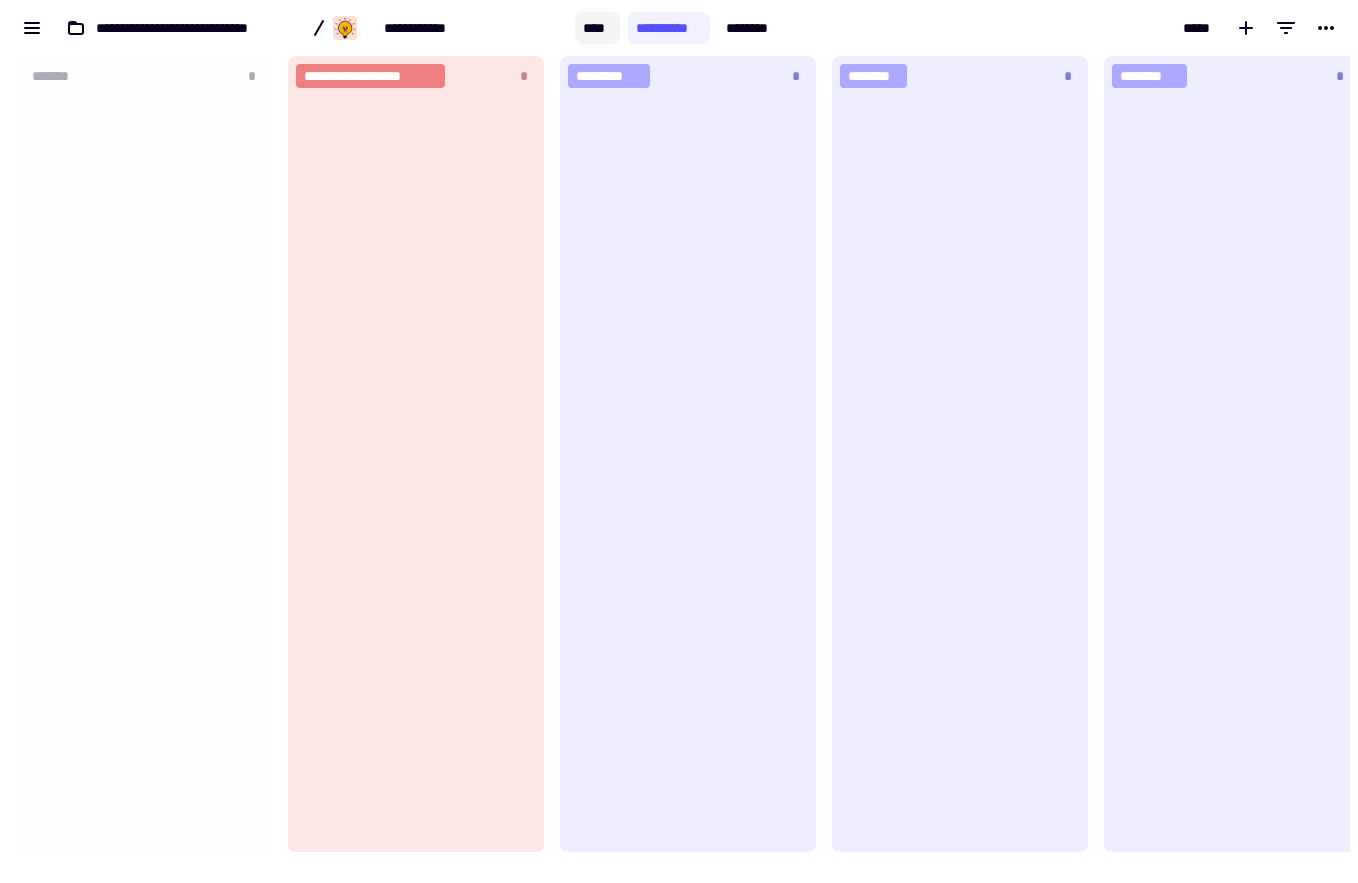 scroll, scrollTop: 16, scrollLeft: 16, axis: both 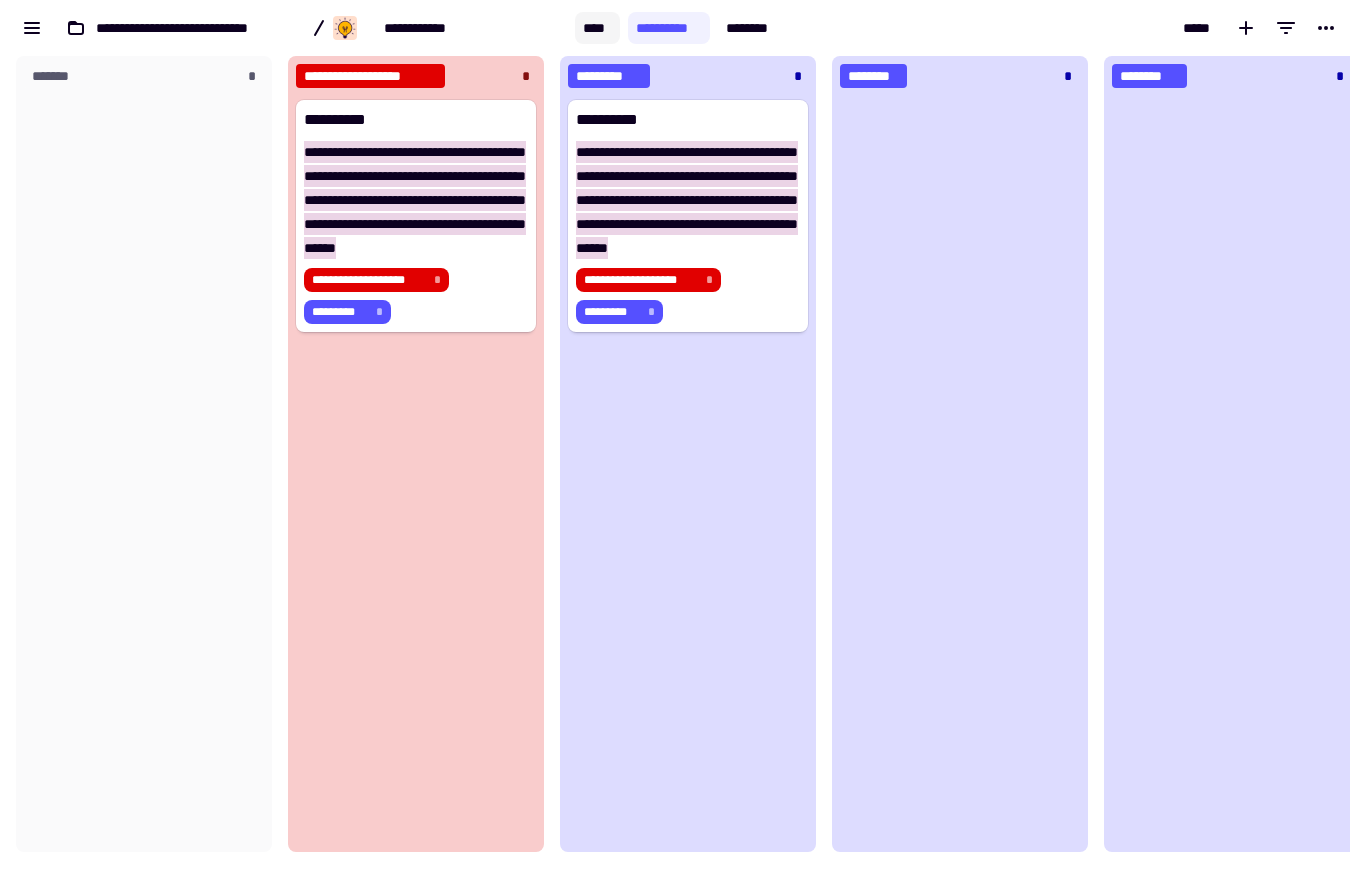 click on "****" 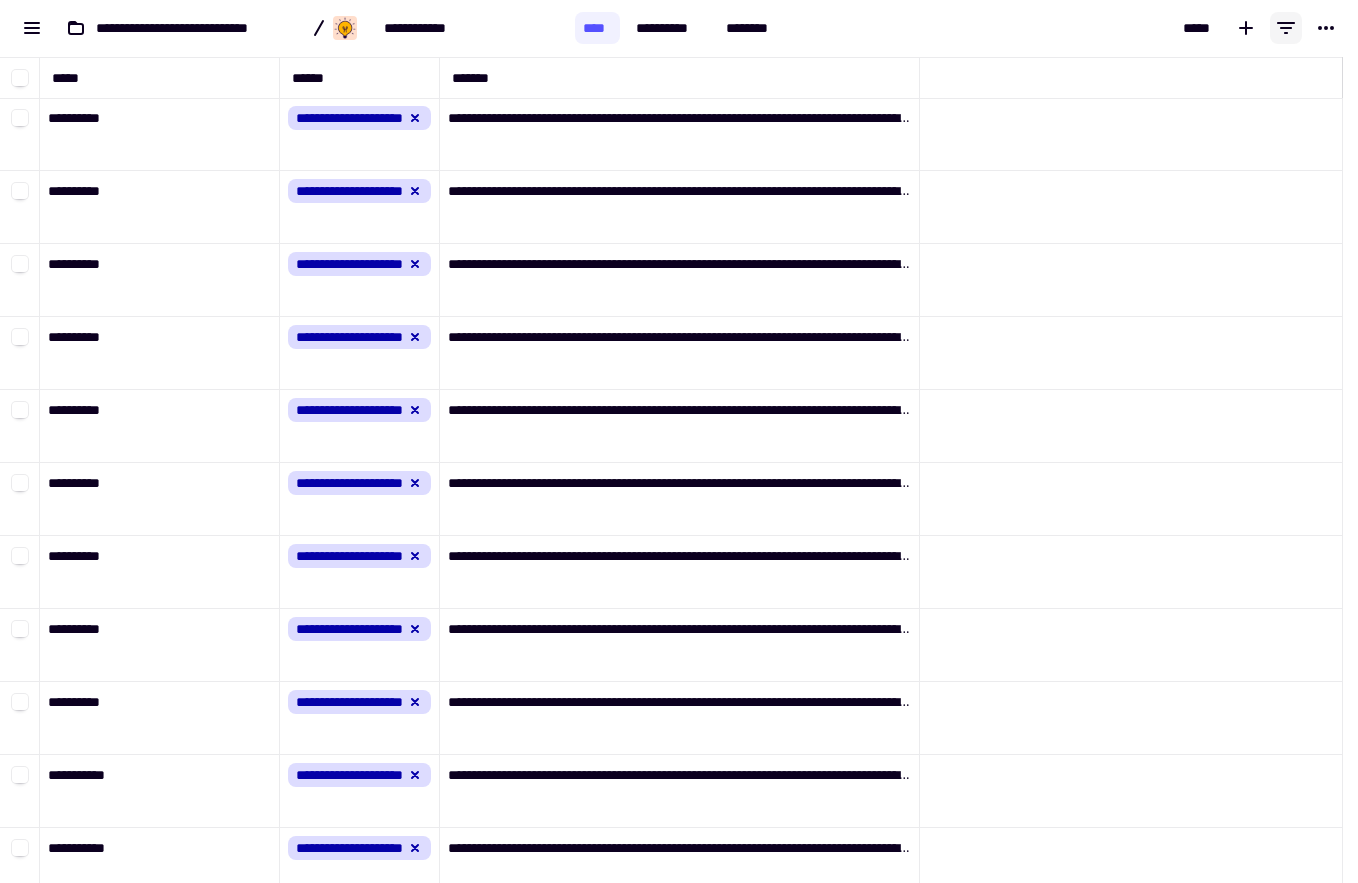 click 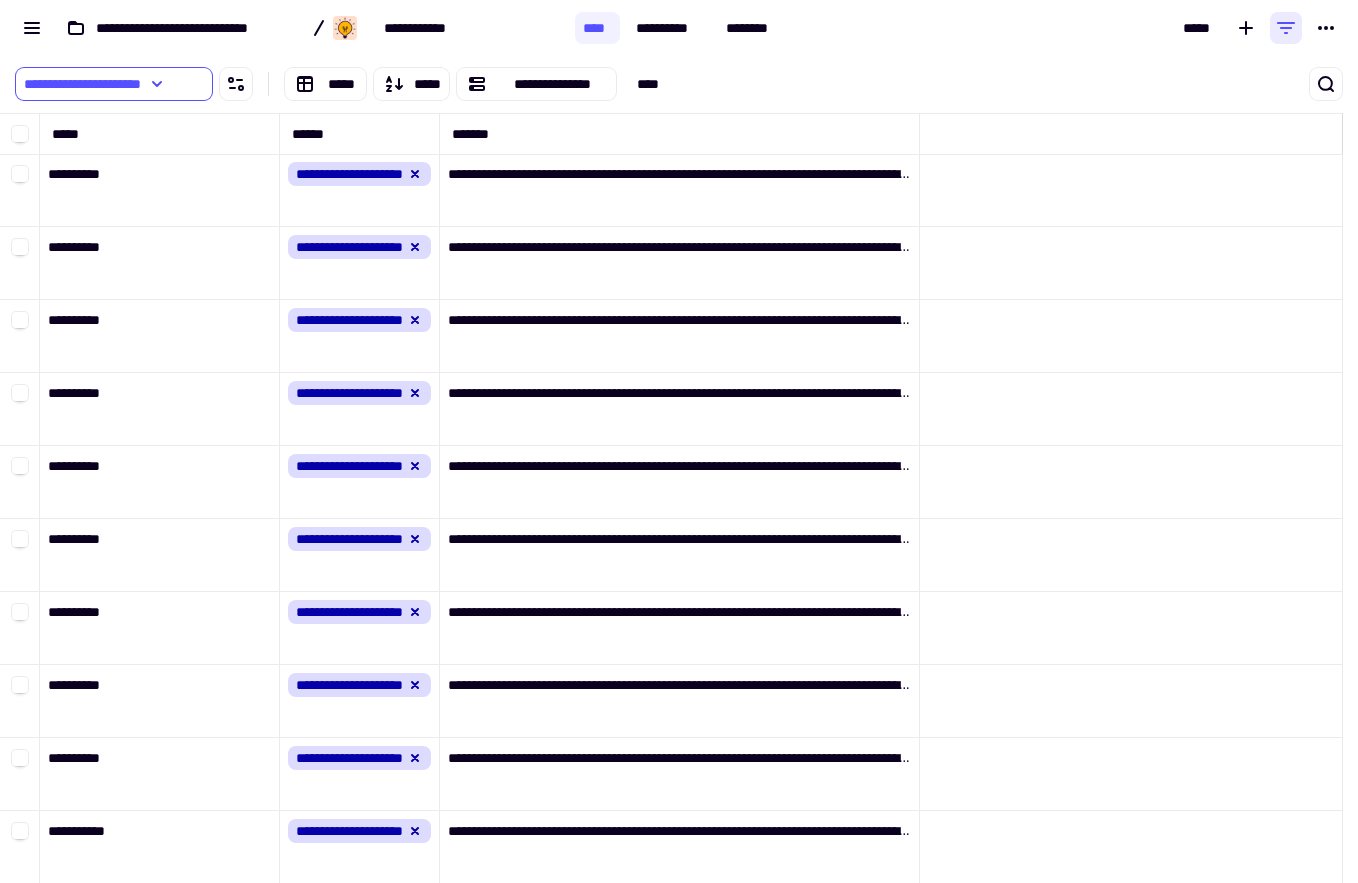 click 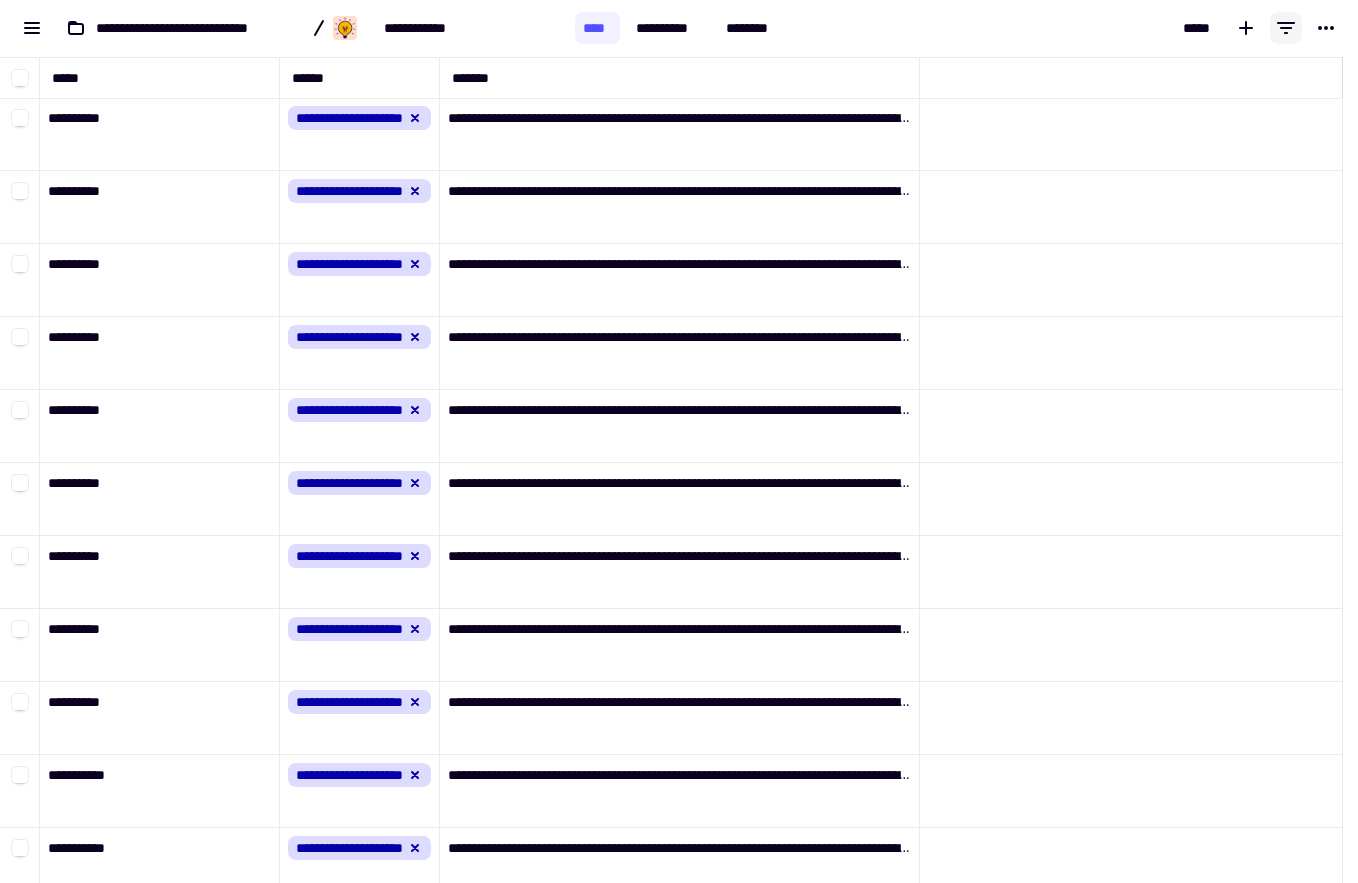 click 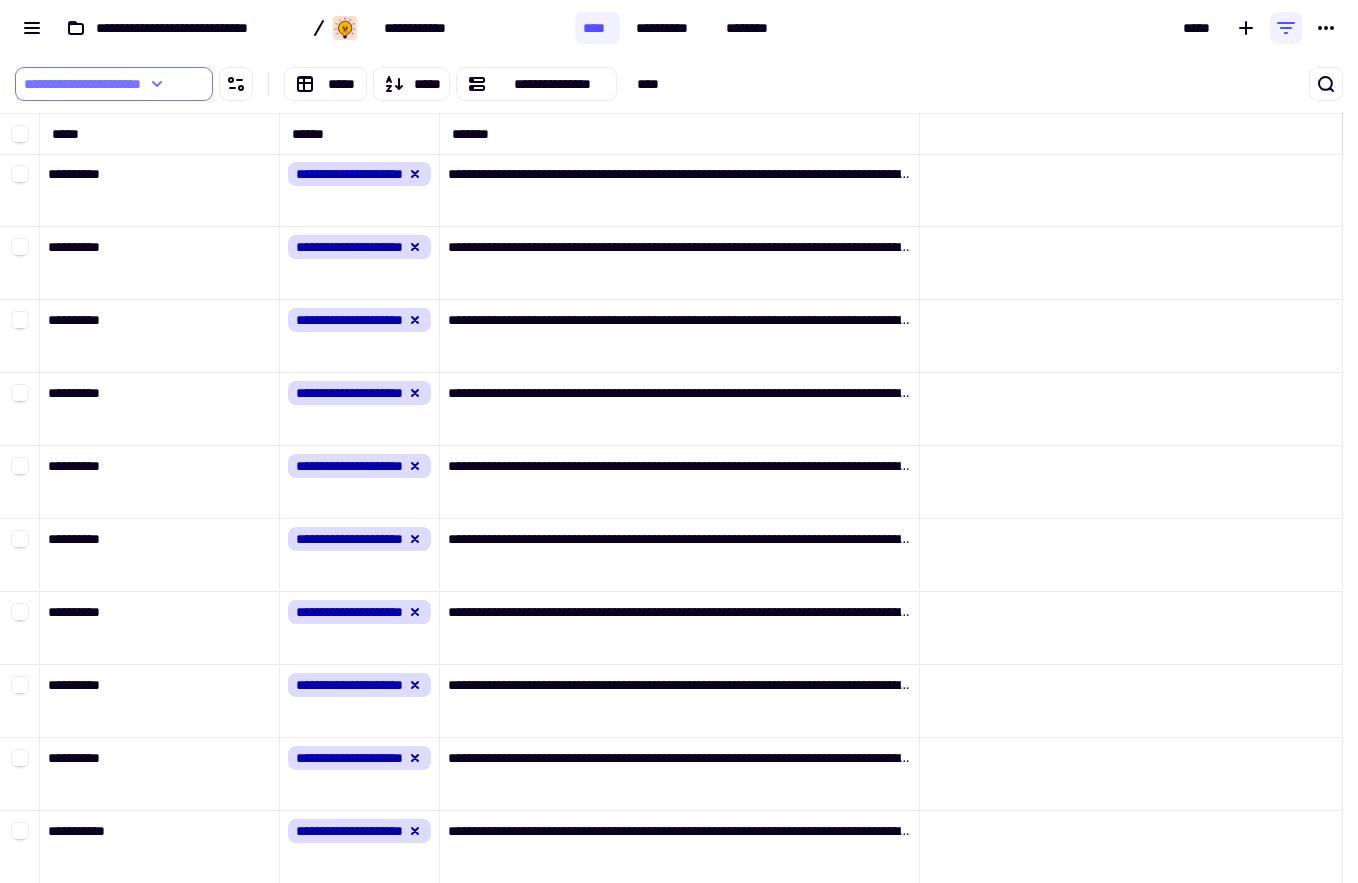 click on "**********" 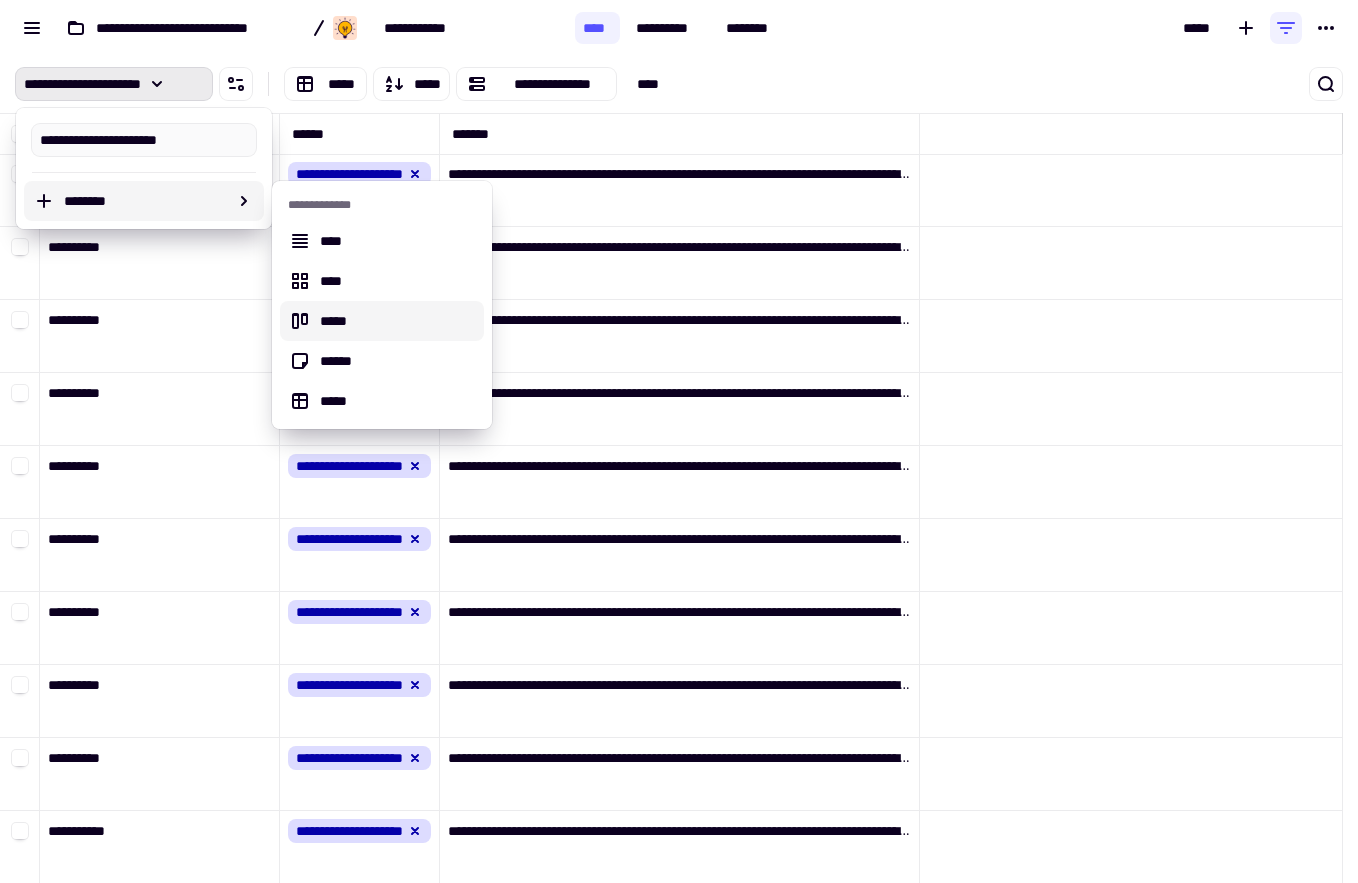 click on "*****" at bounding box center (398, 321) 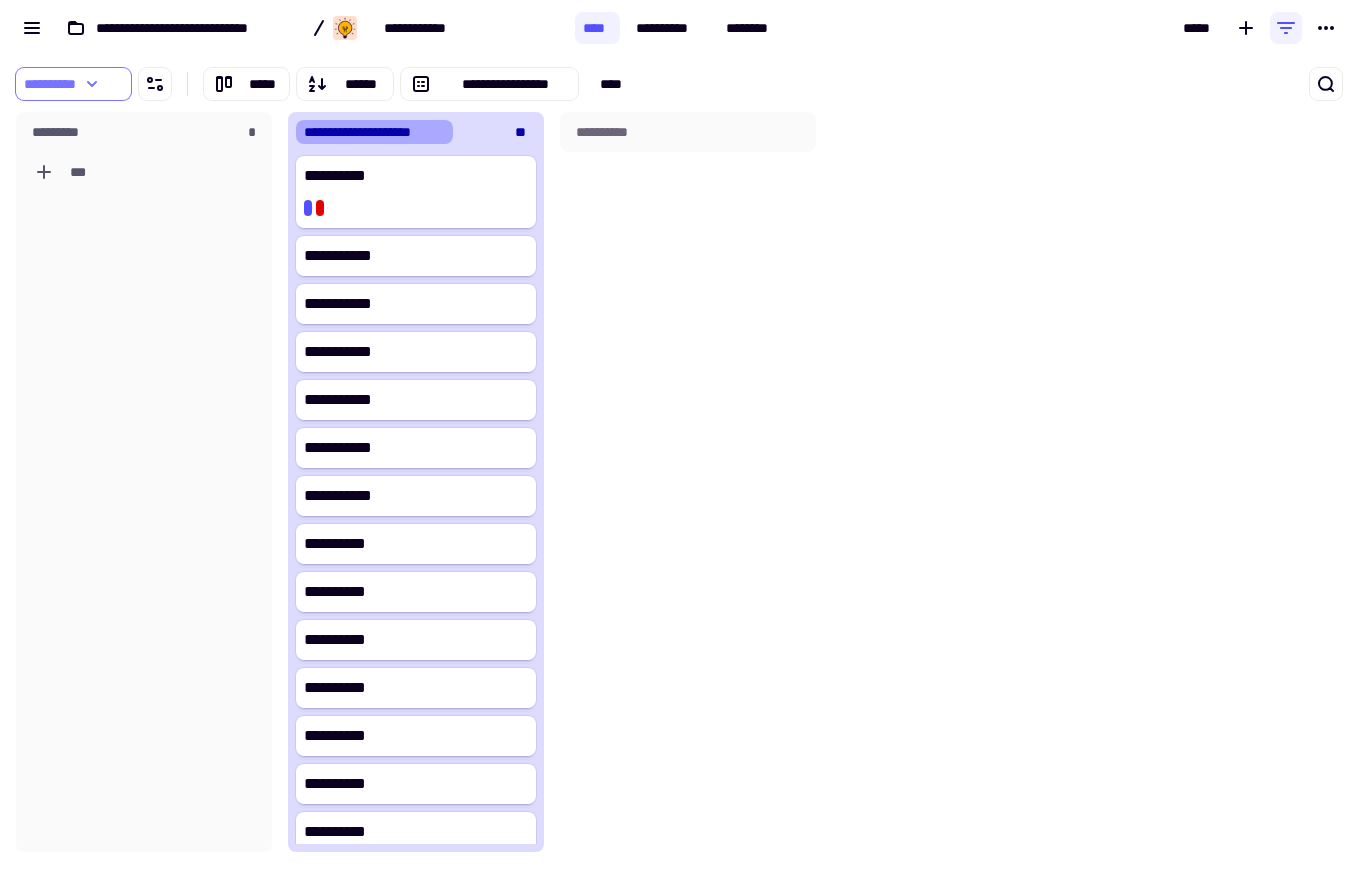 click on "**********" 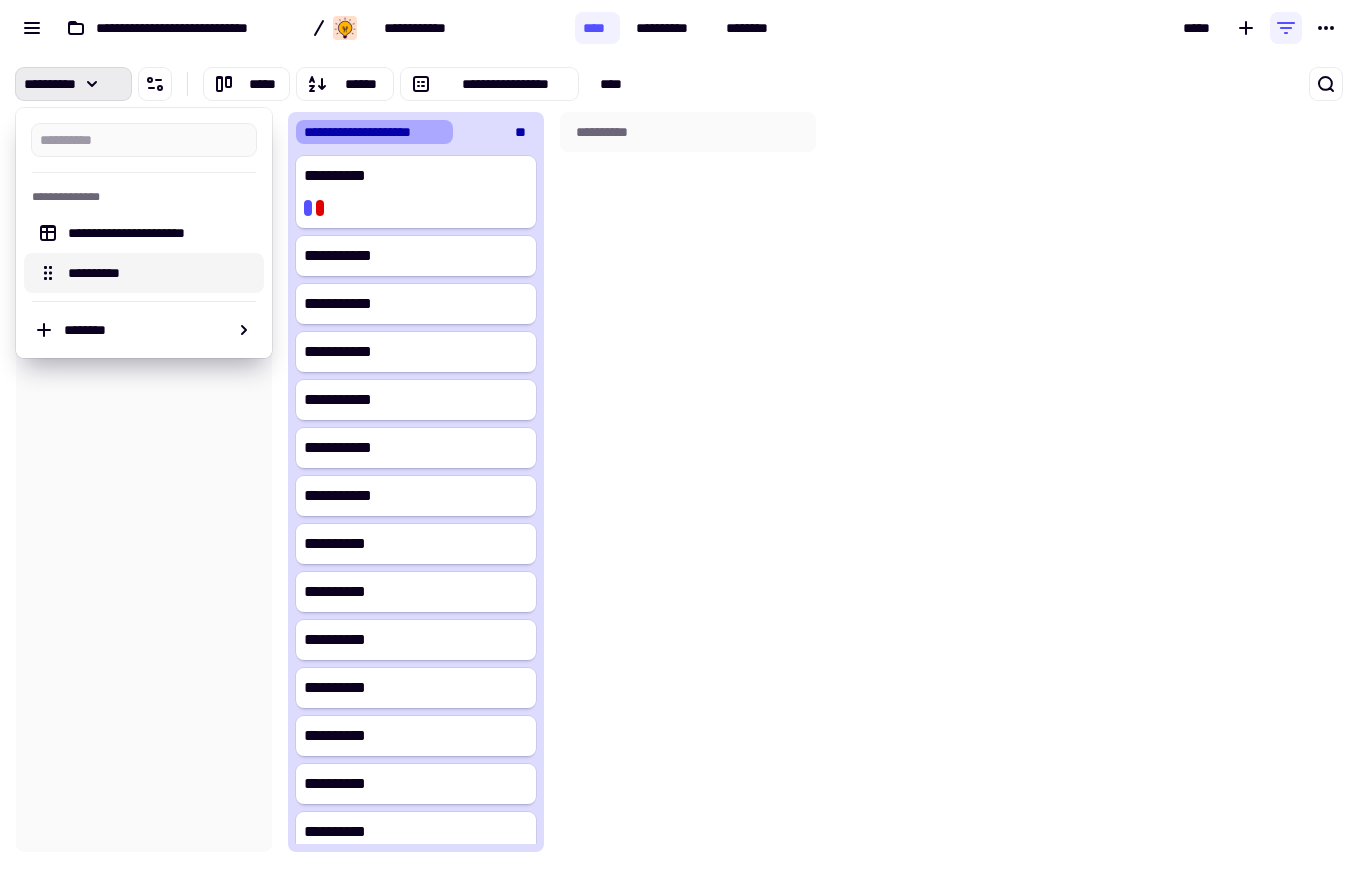 click on "**********" at bounding box center (160, 273) 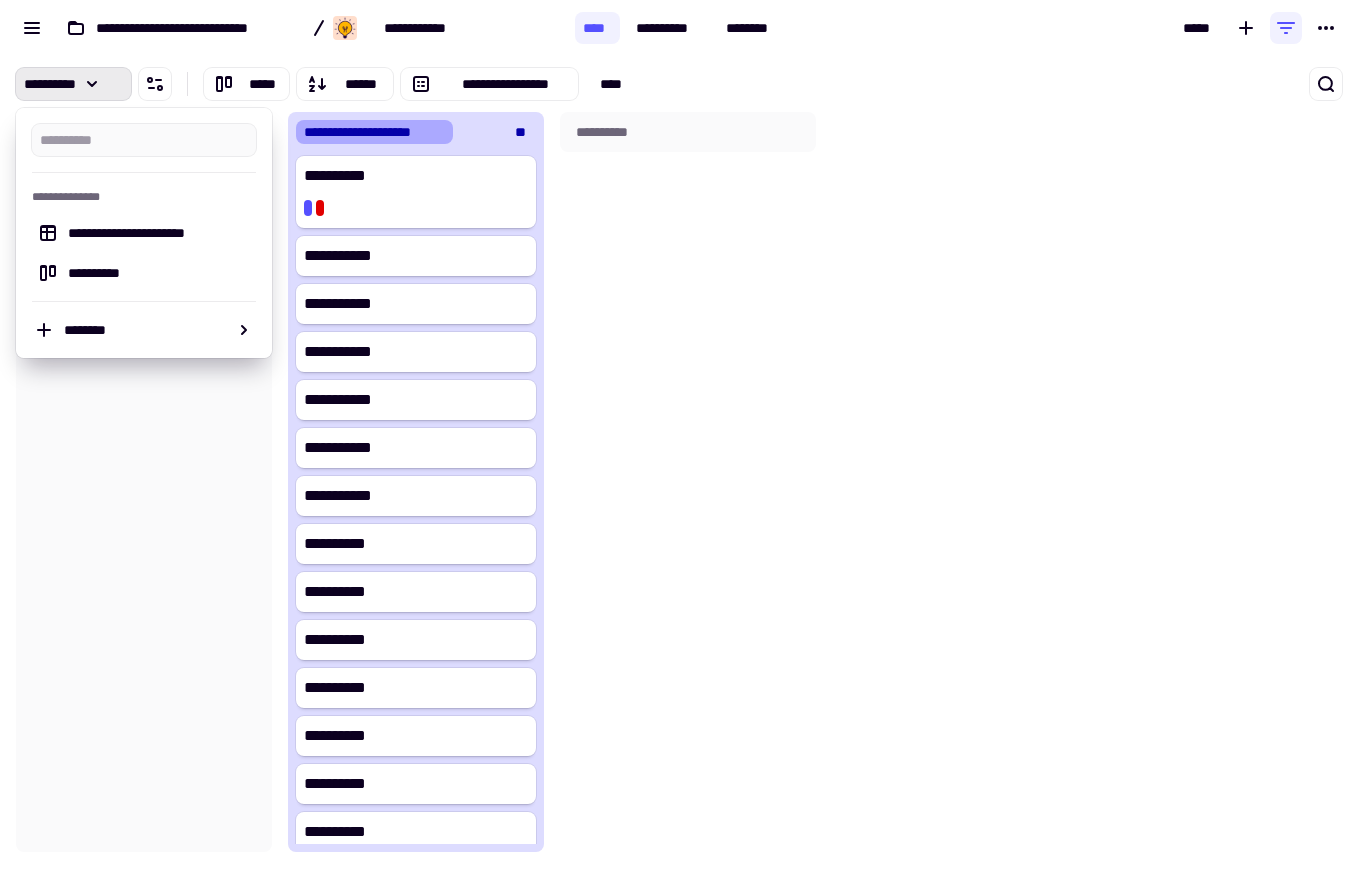 drag, startPoint x: 150, startPoint y: 139, endPoint x: -43, endPoint y: 136, distance: 193.02332 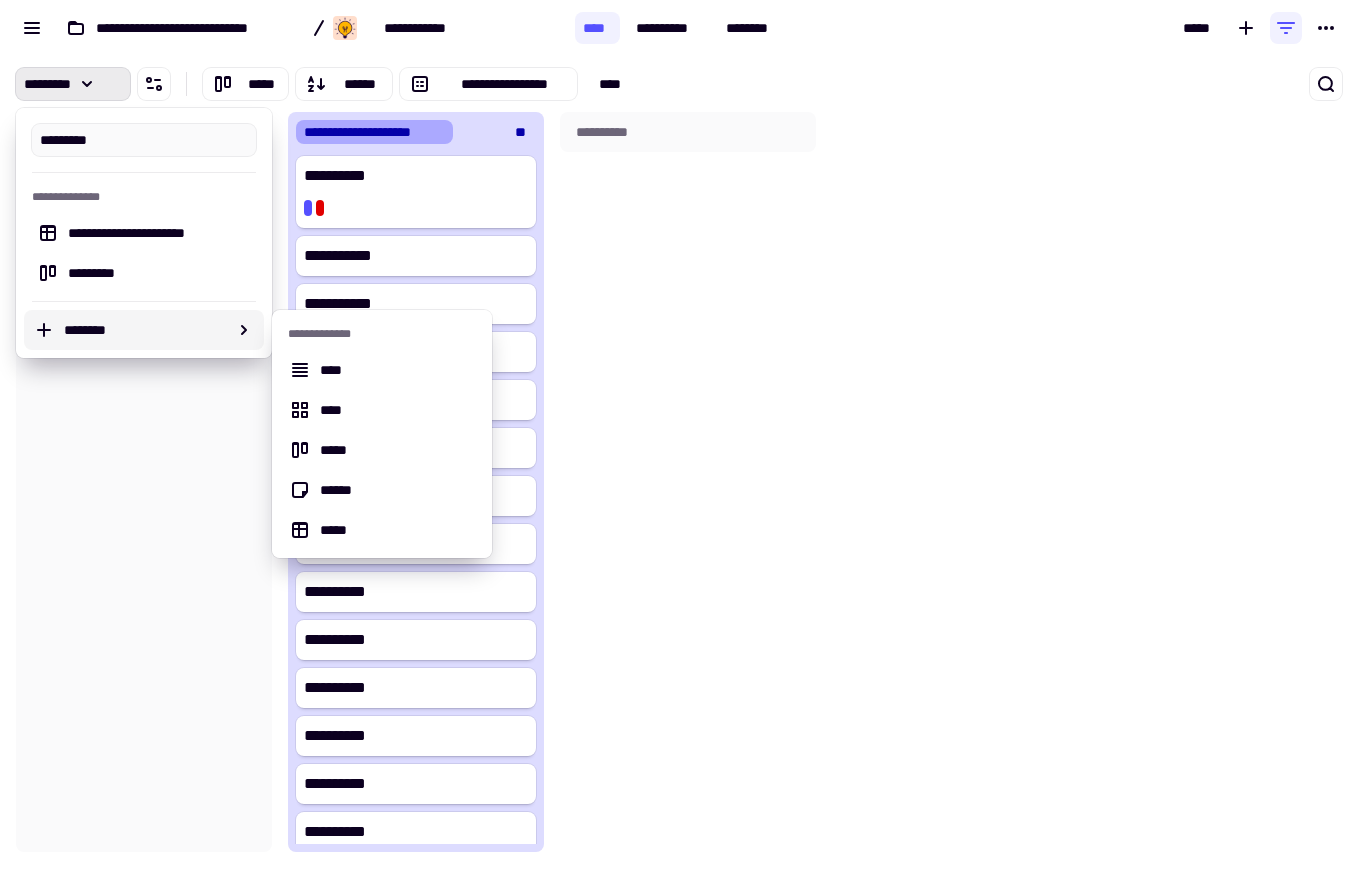 type on "*********" 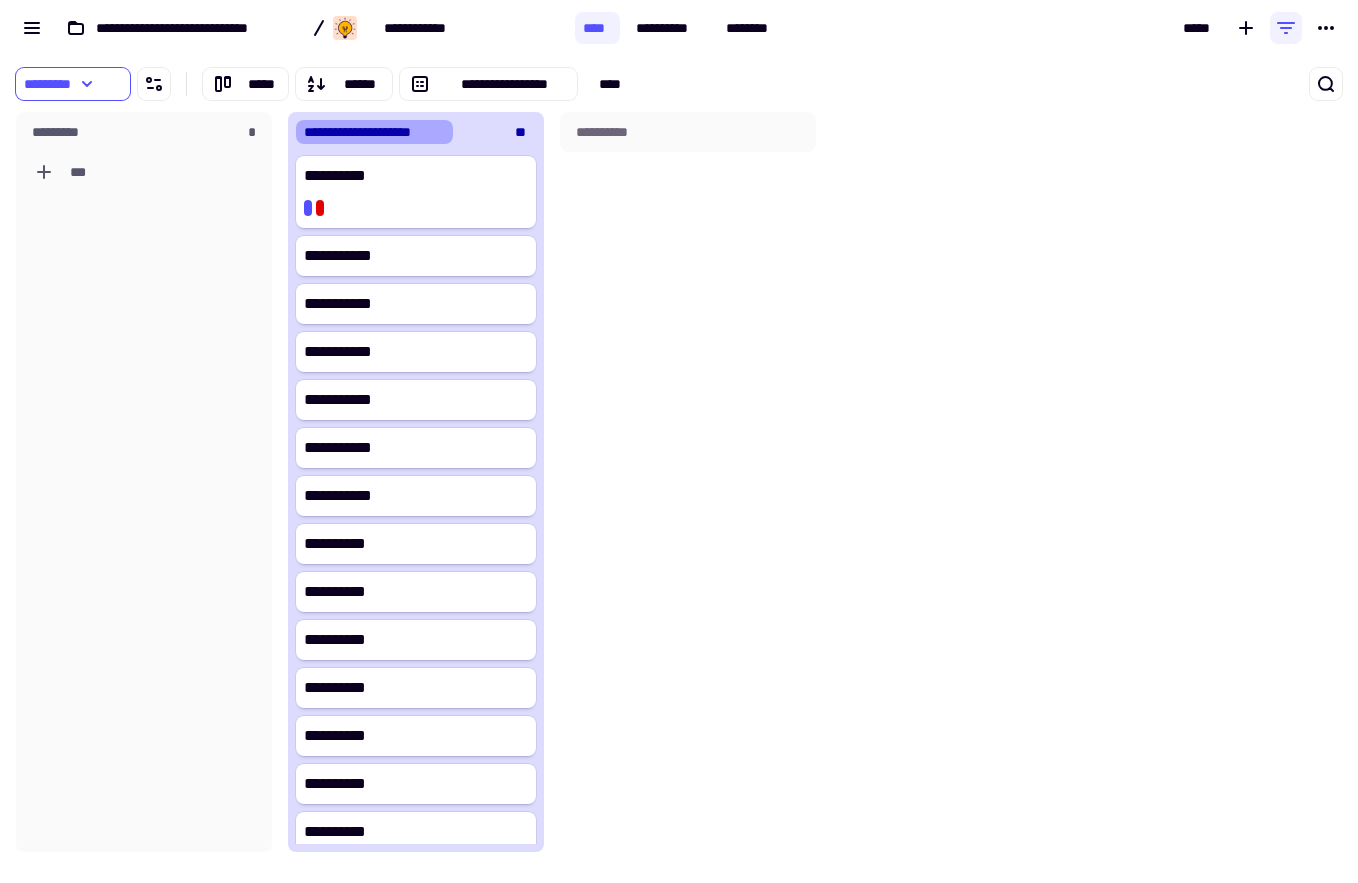 click on "**********" 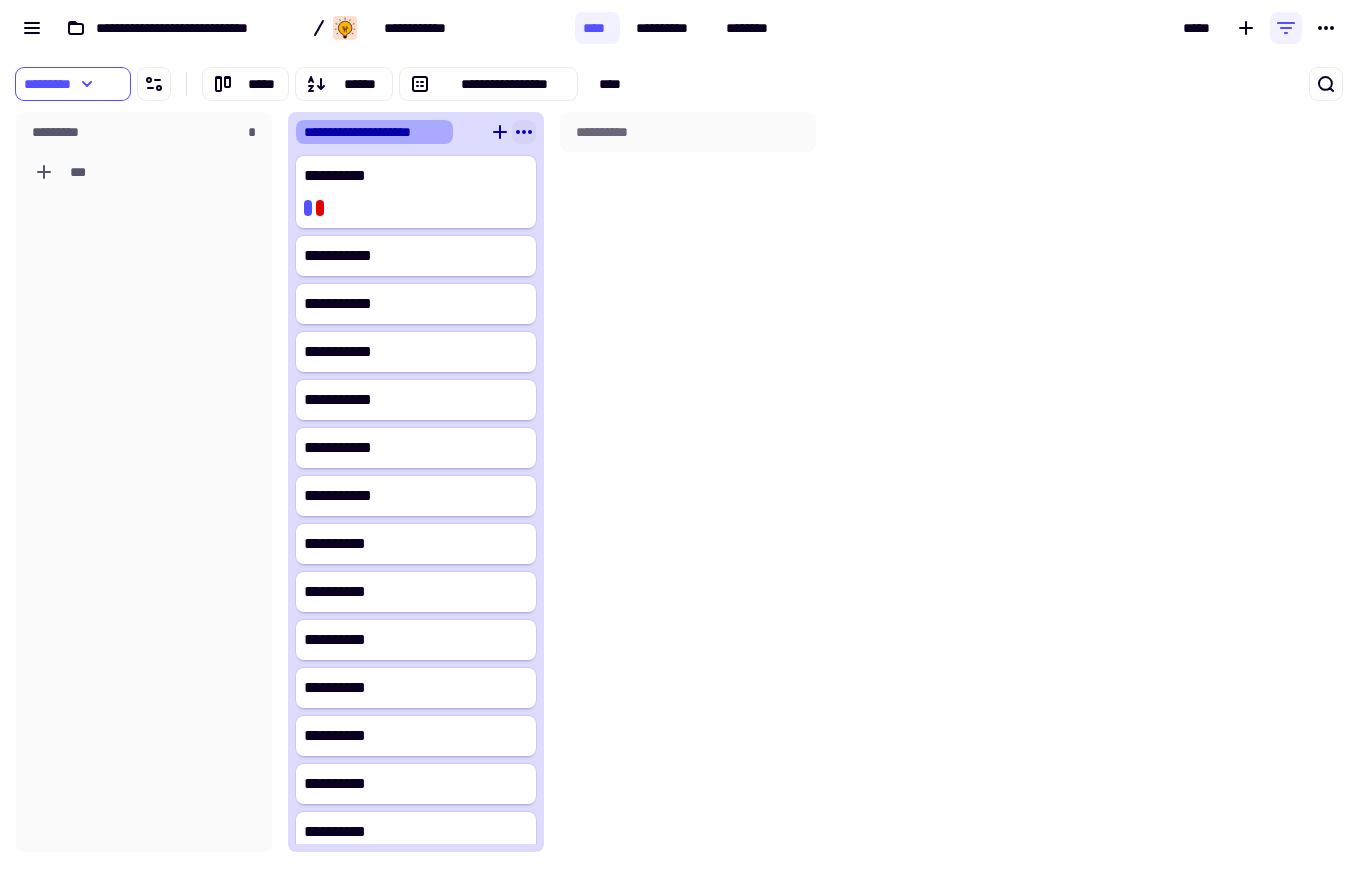 click 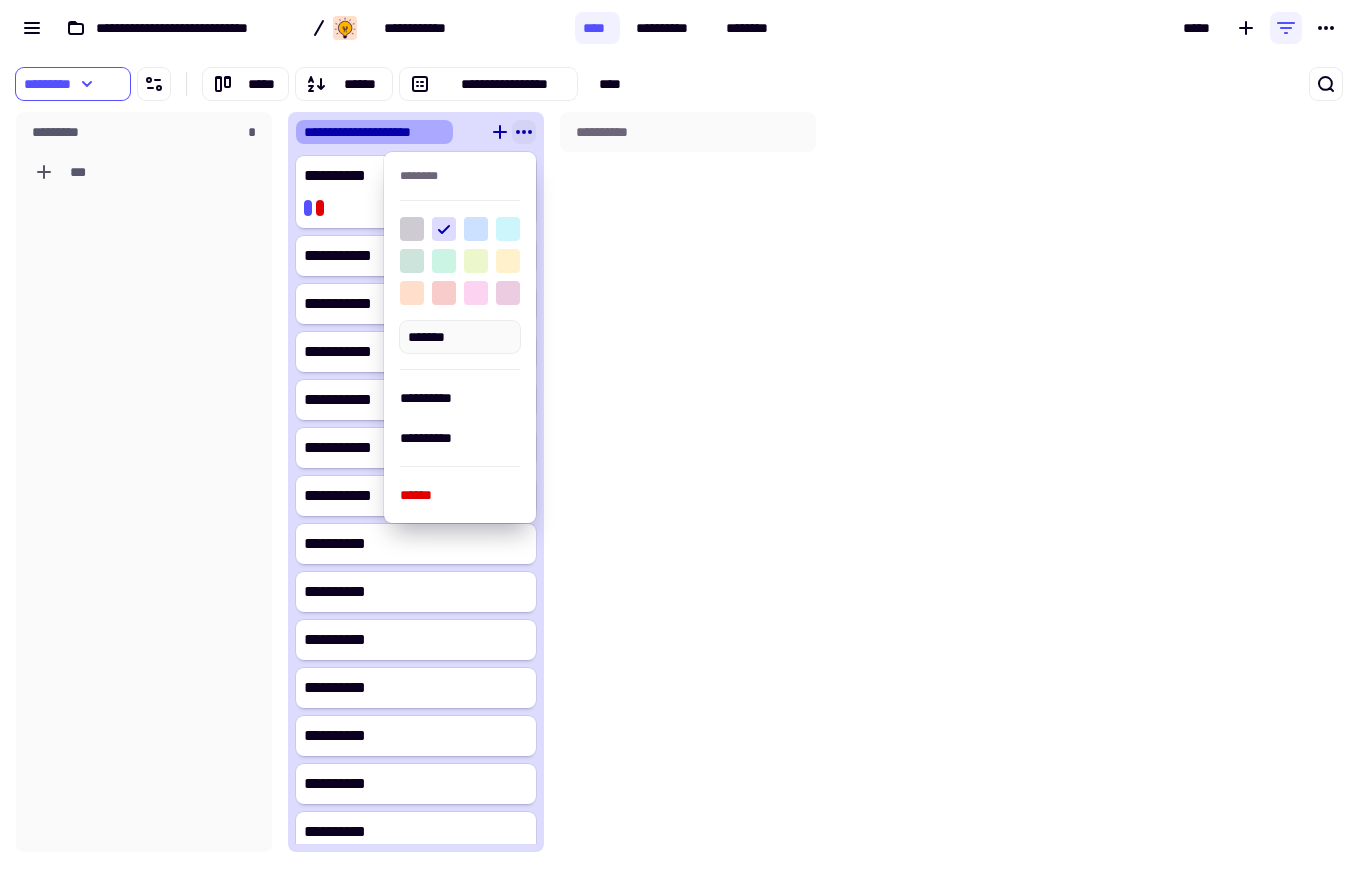 click 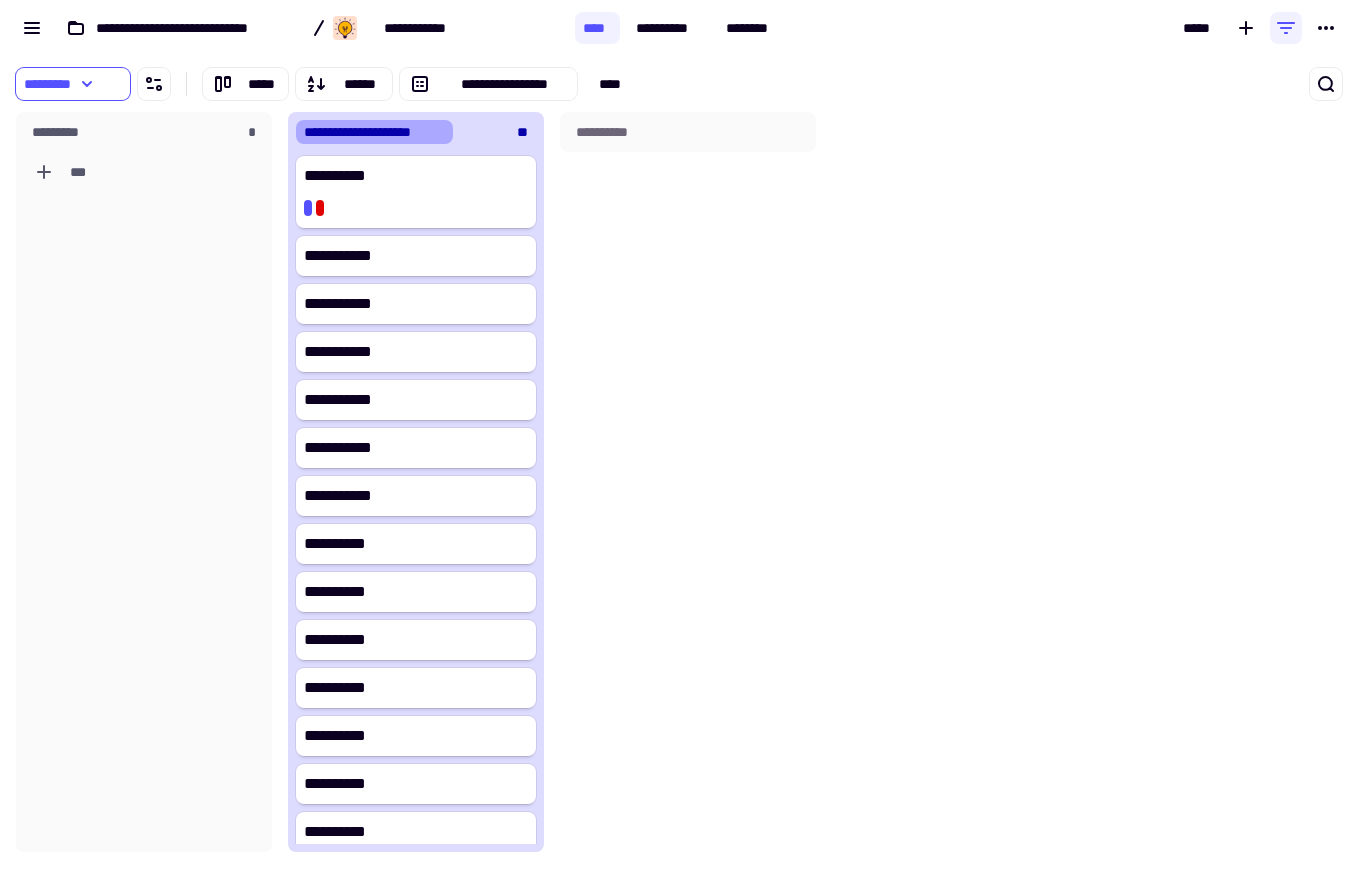 click on "**********" 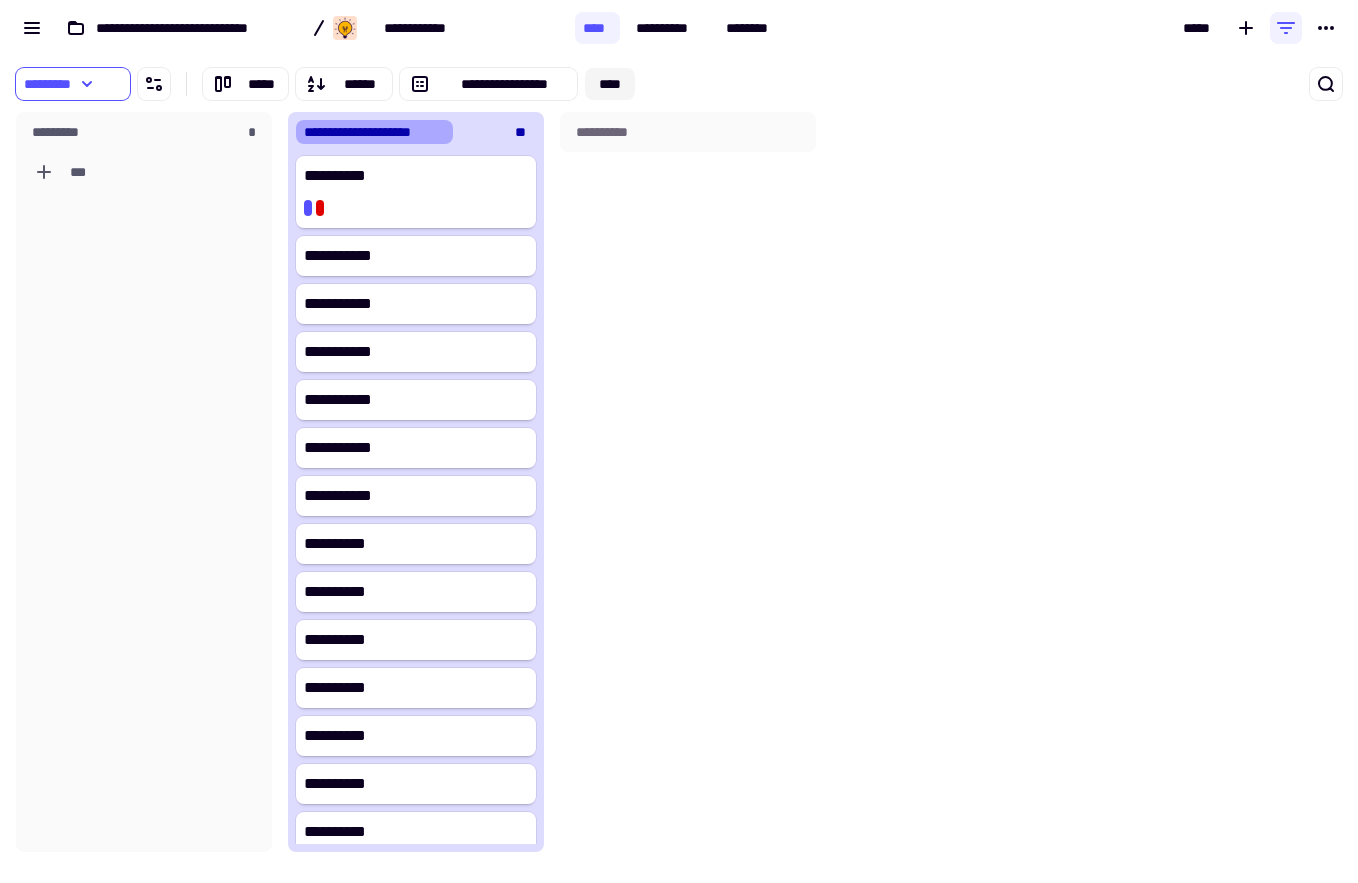 click on "****" 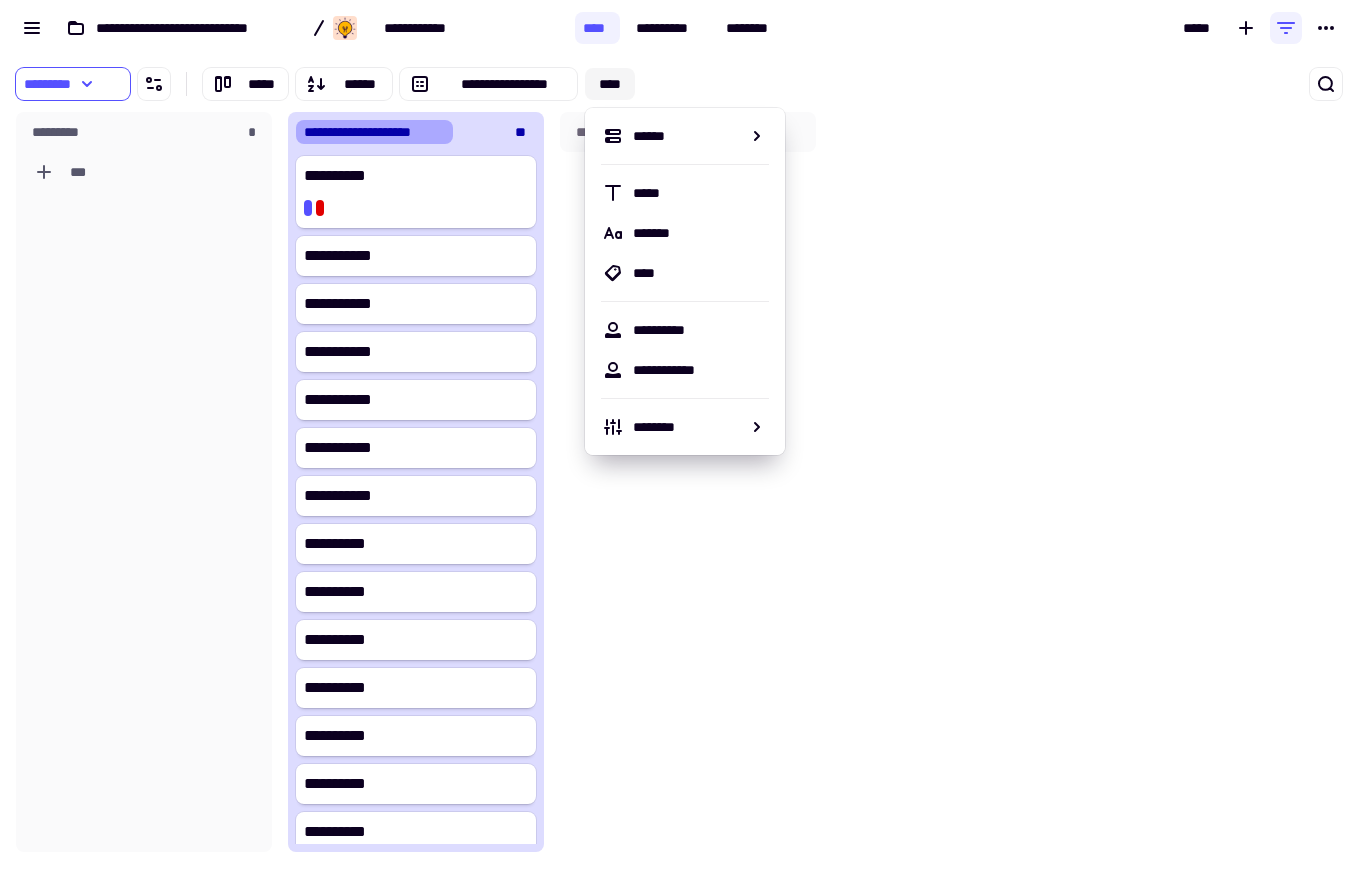 click on "****" 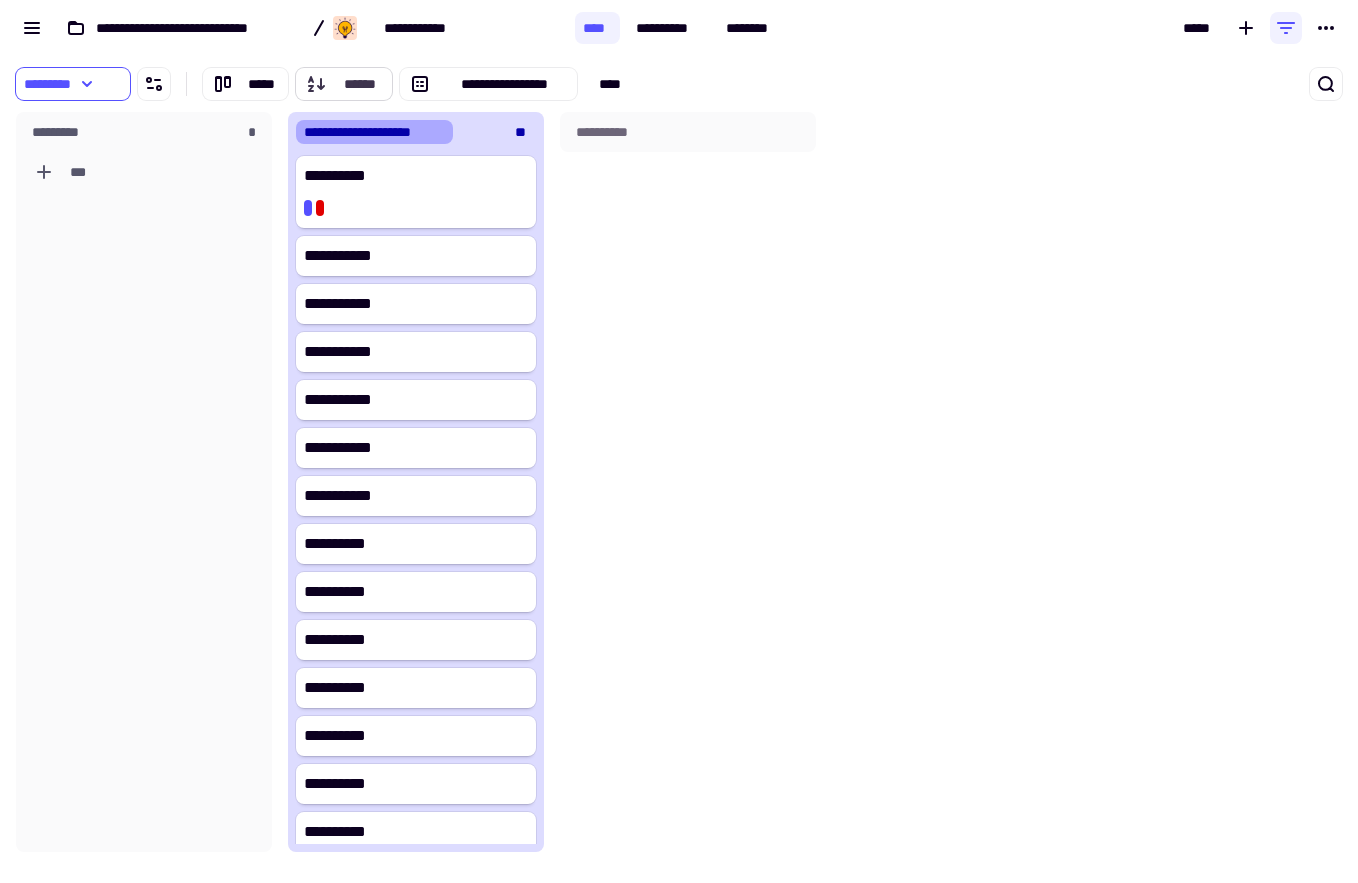 click on "******" 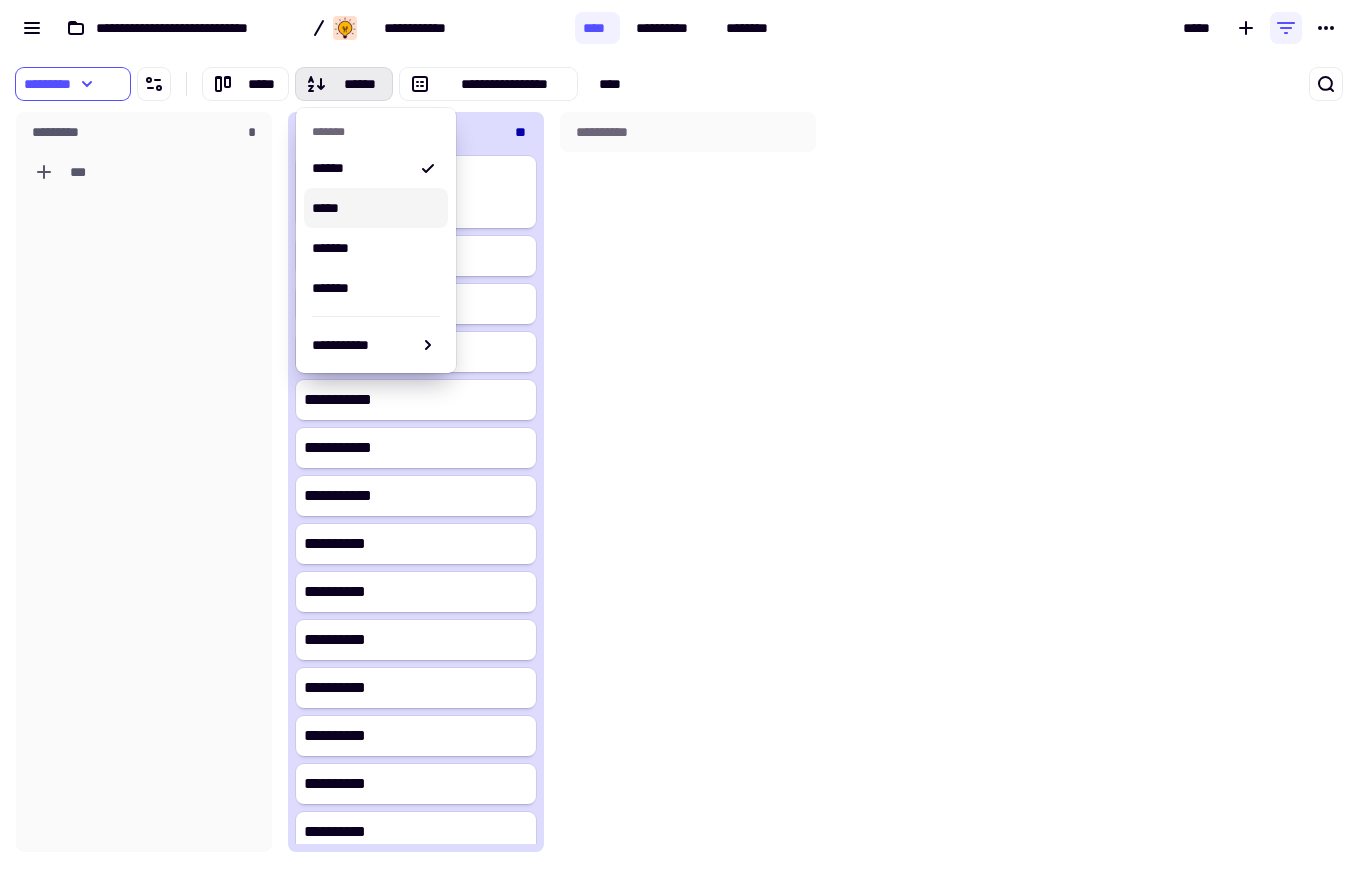 click on "*****" at bounding box center (376, 208) 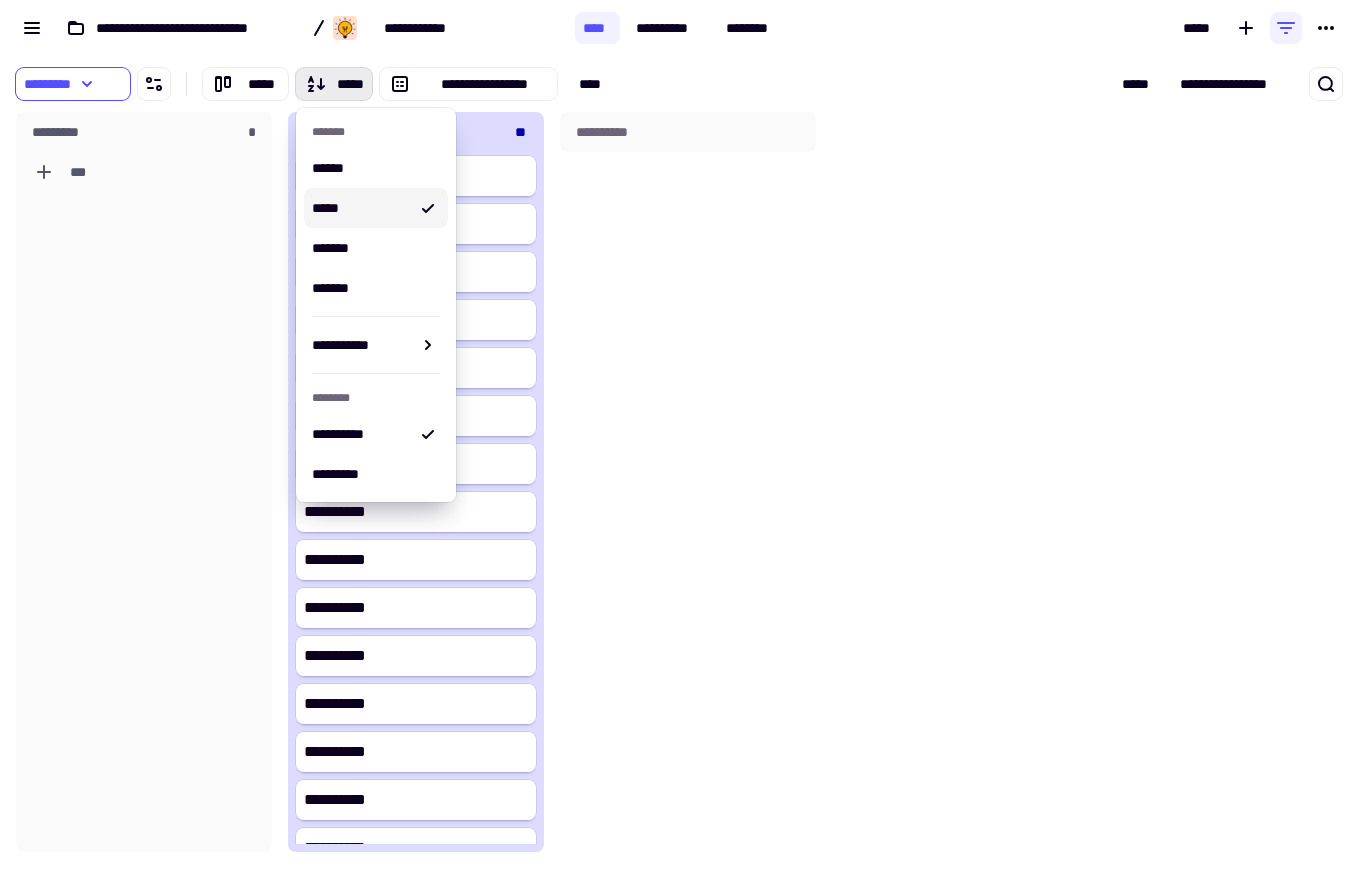 click on "**********" 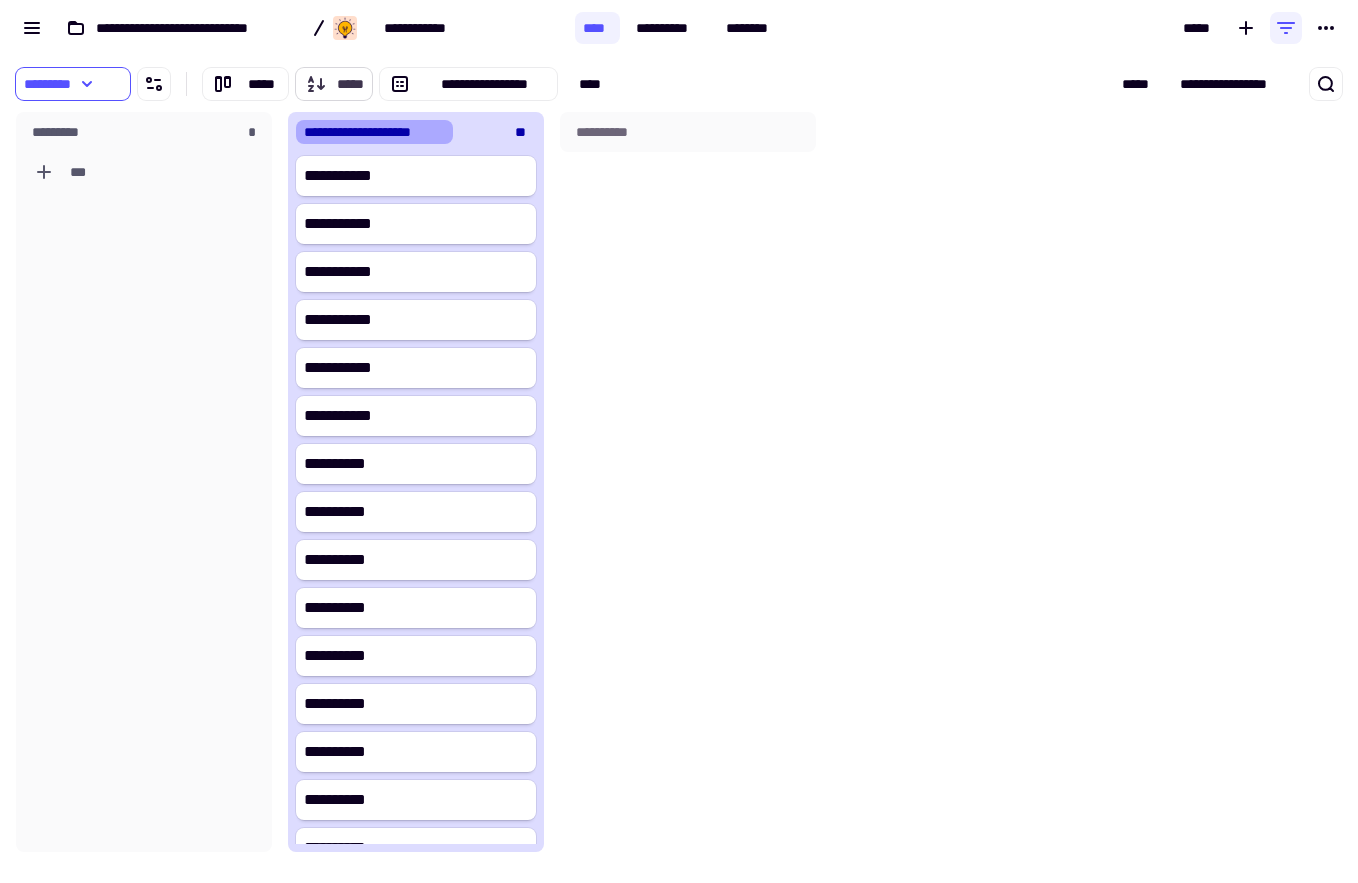 click 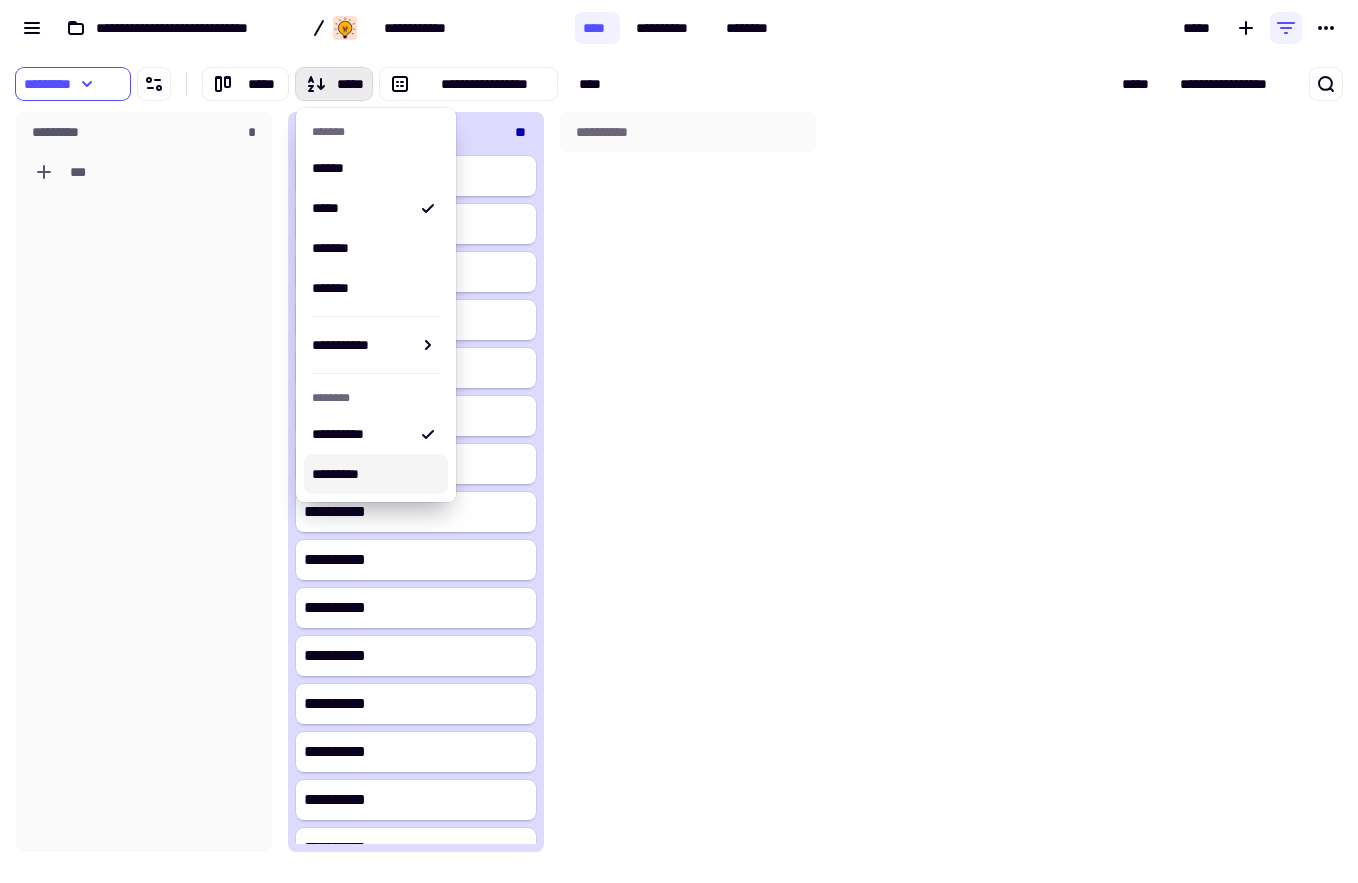 click on "*********" at bounding box center (376, 474) 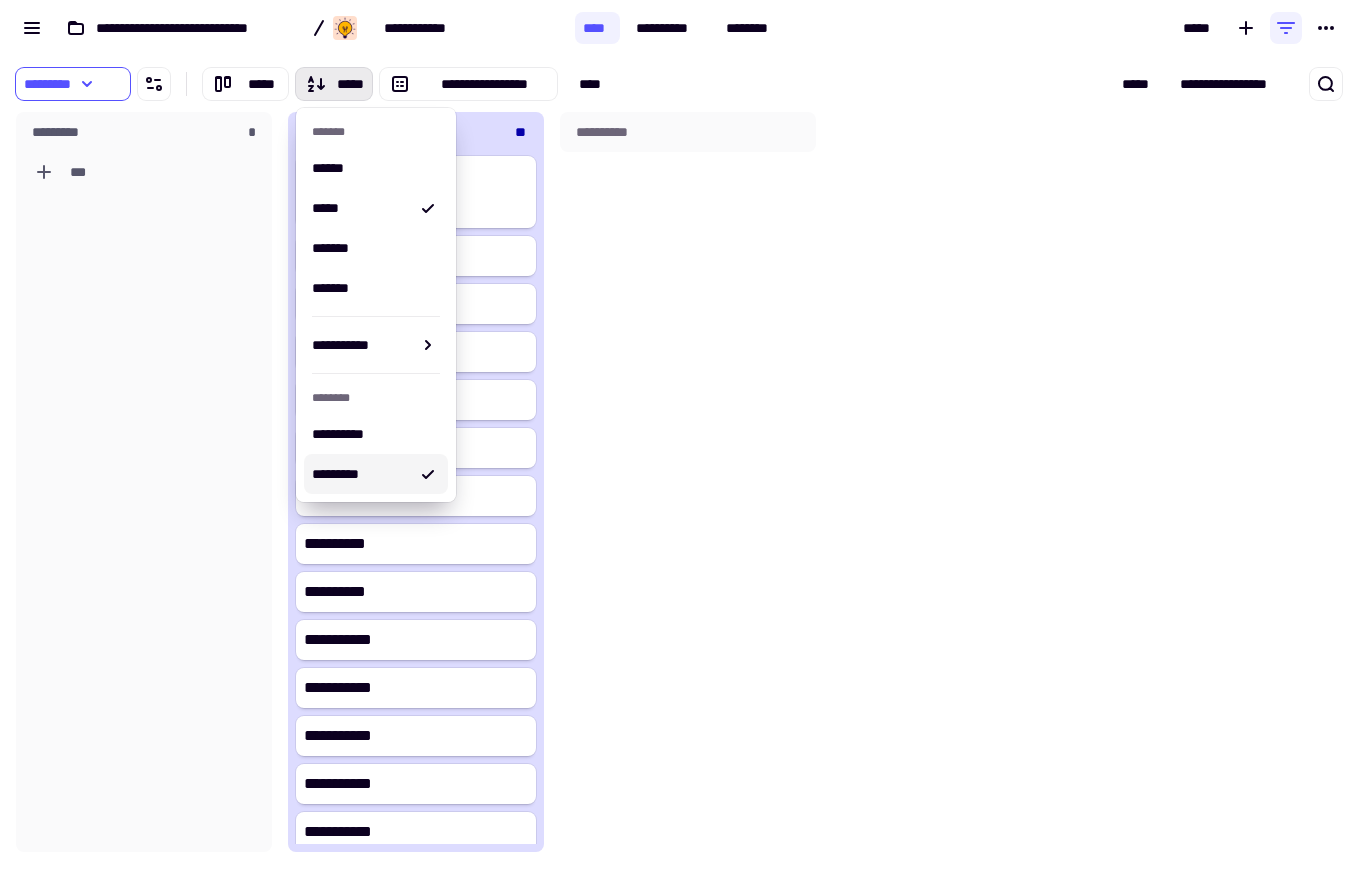 click on "**********" 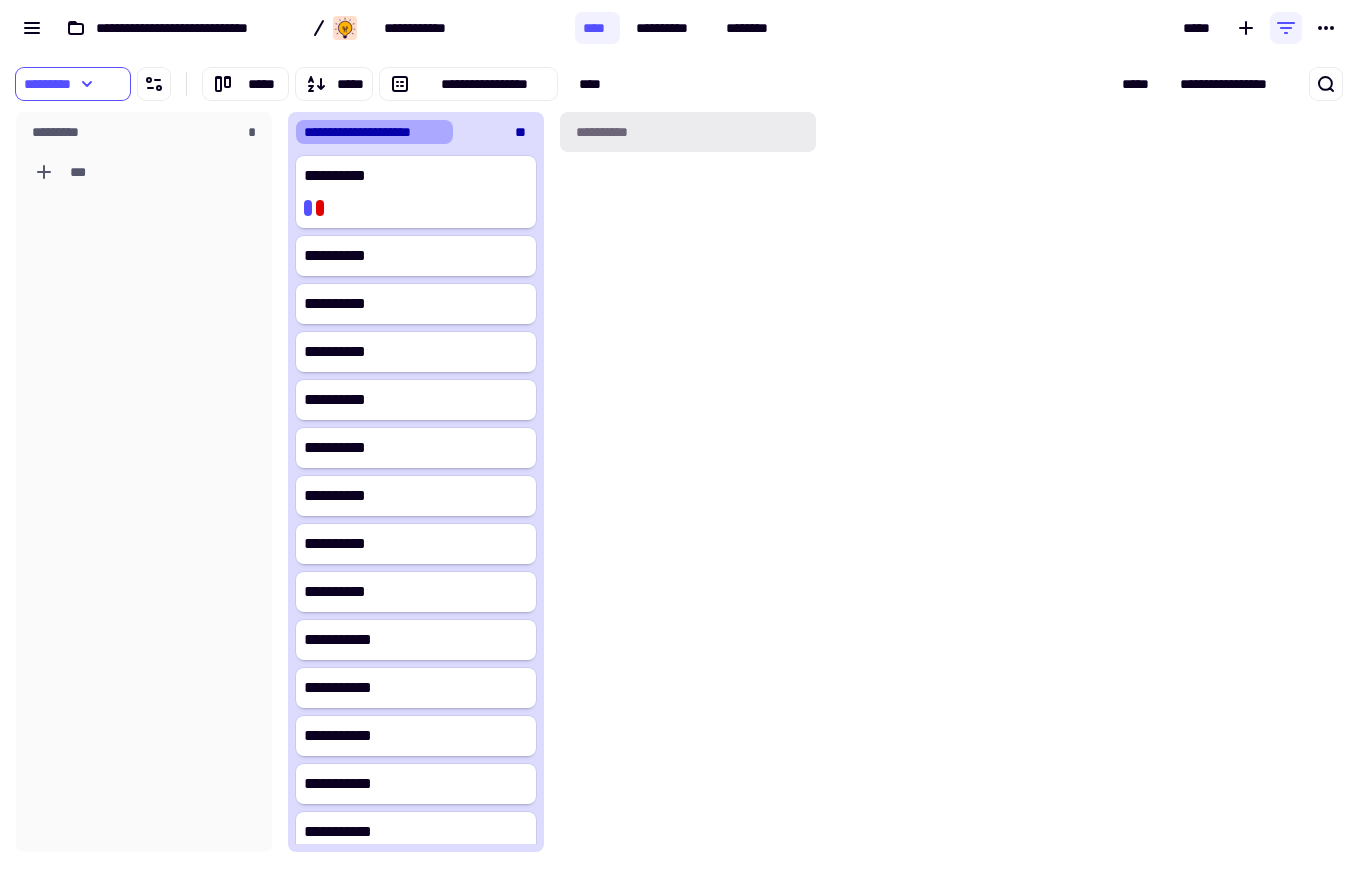 click on "**********" 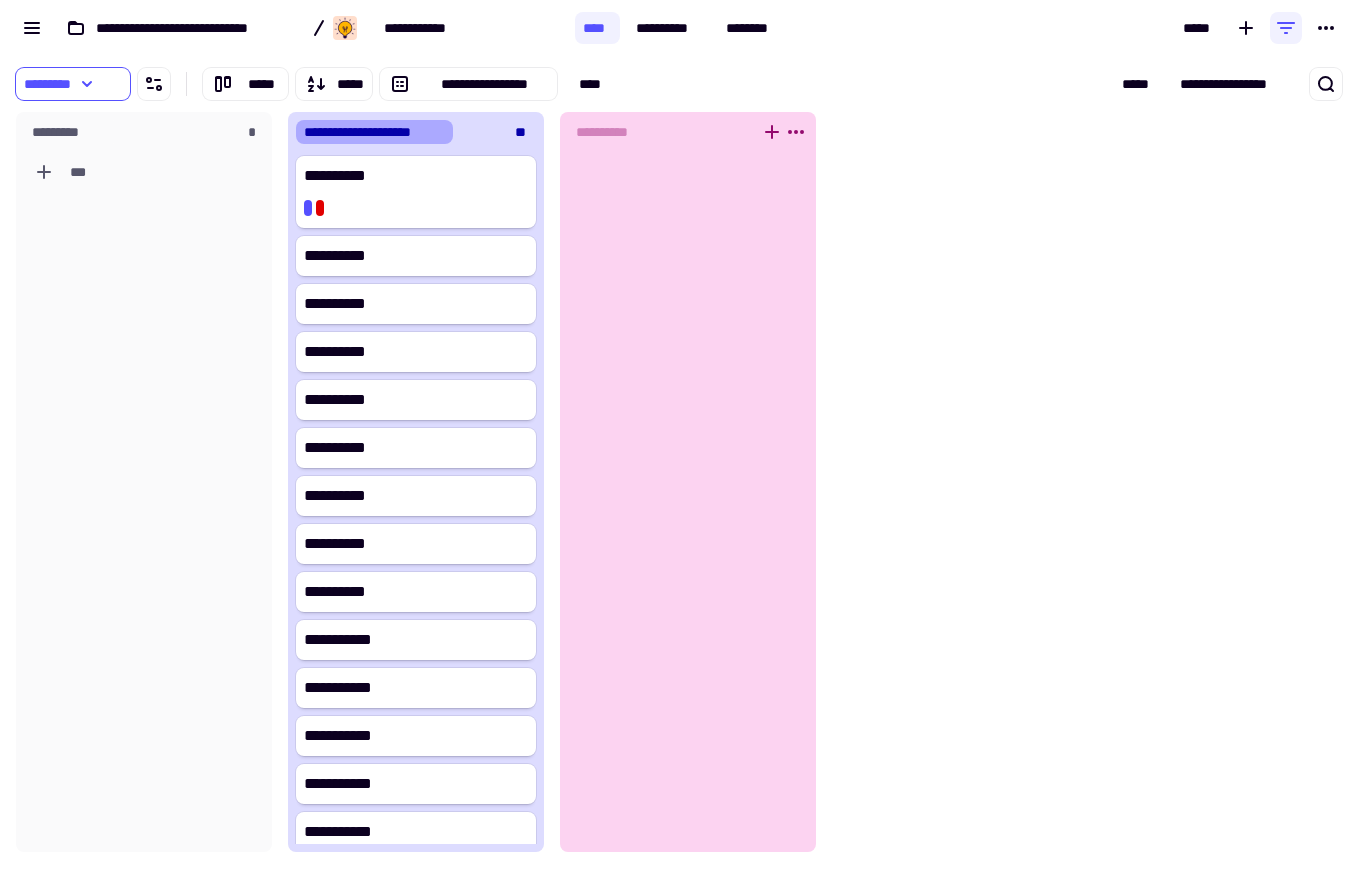 type on "*" 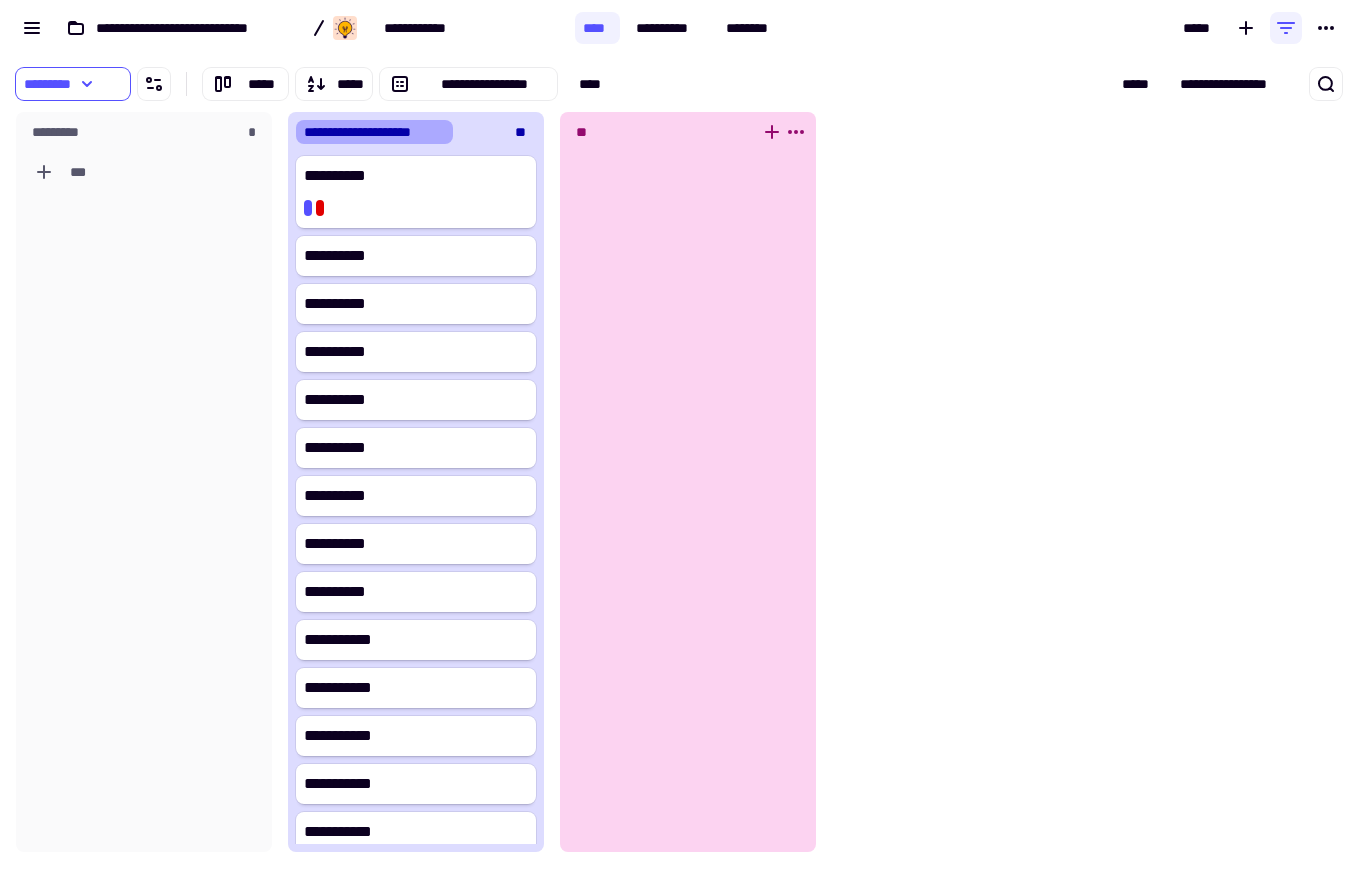 type on "*" 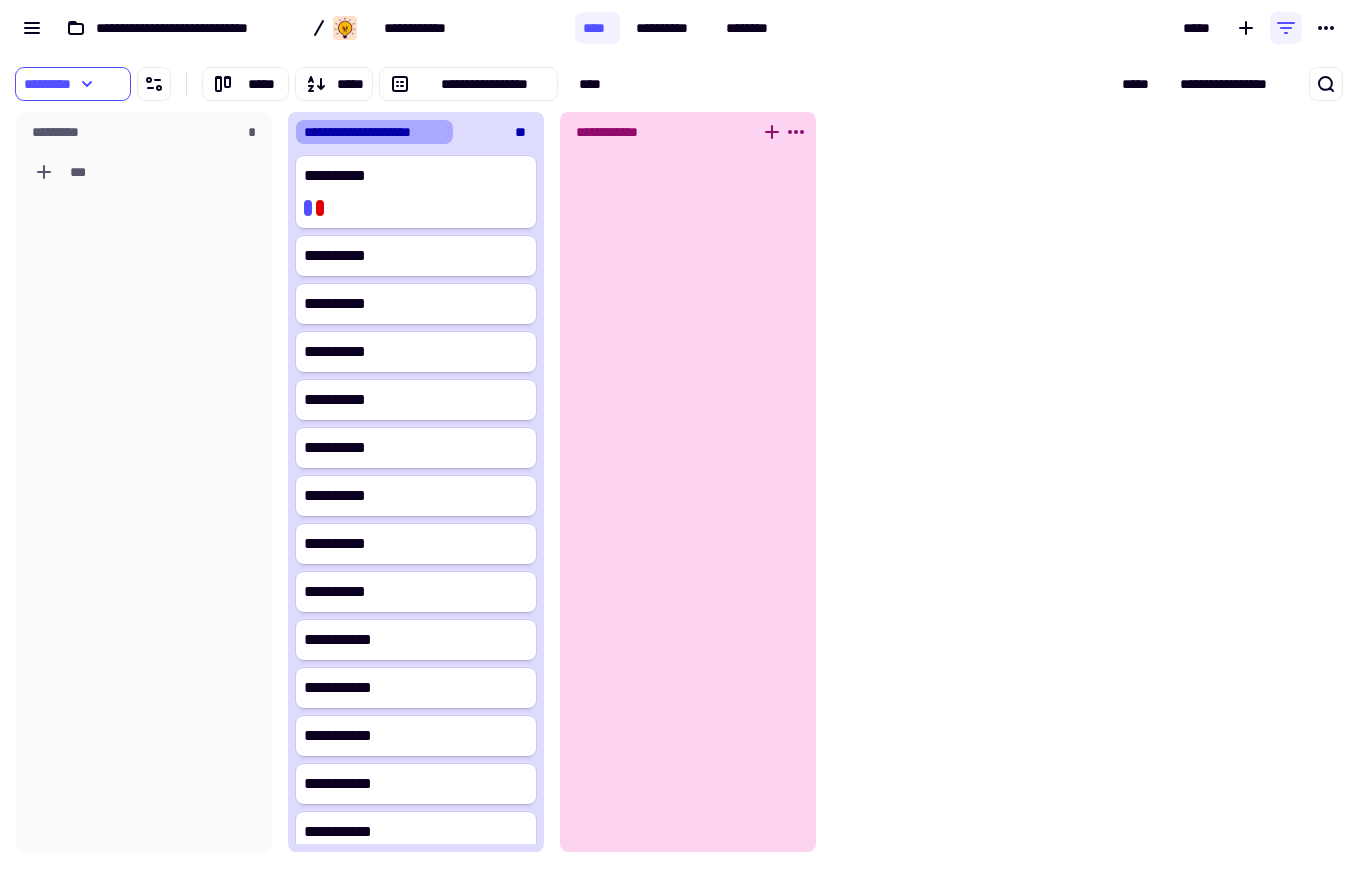 type on "**********" 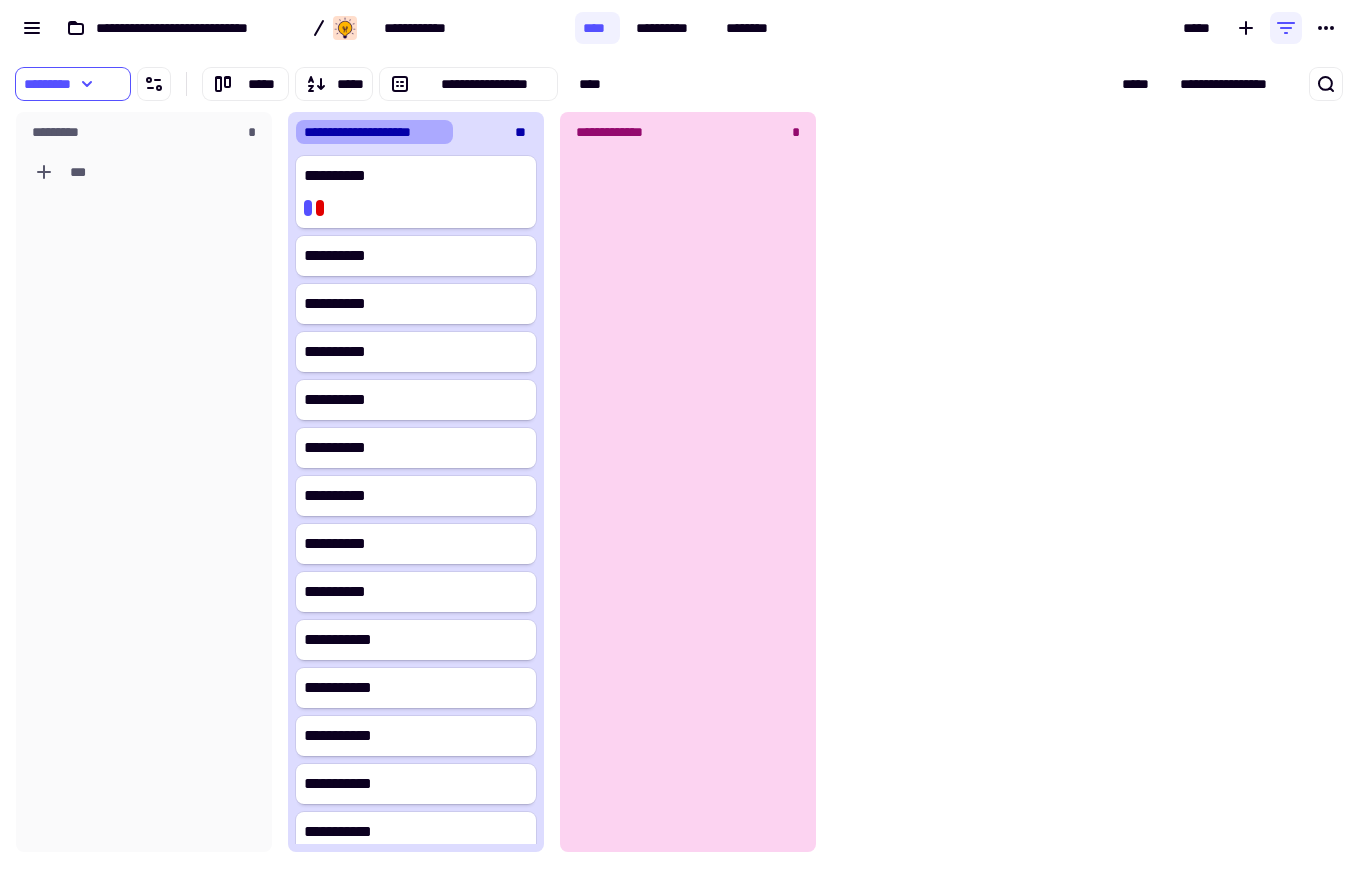 click on "**********" 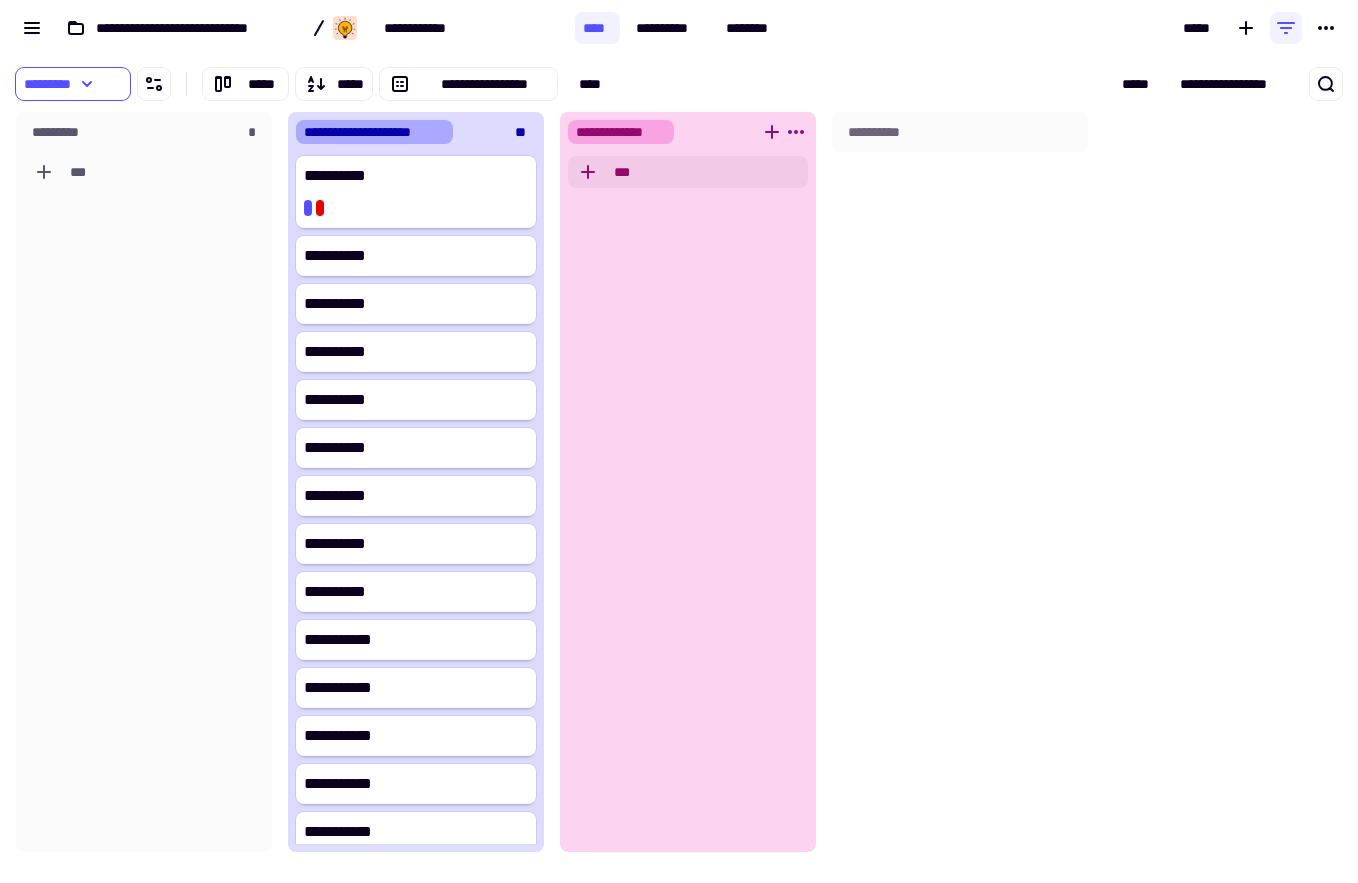 click on "***" 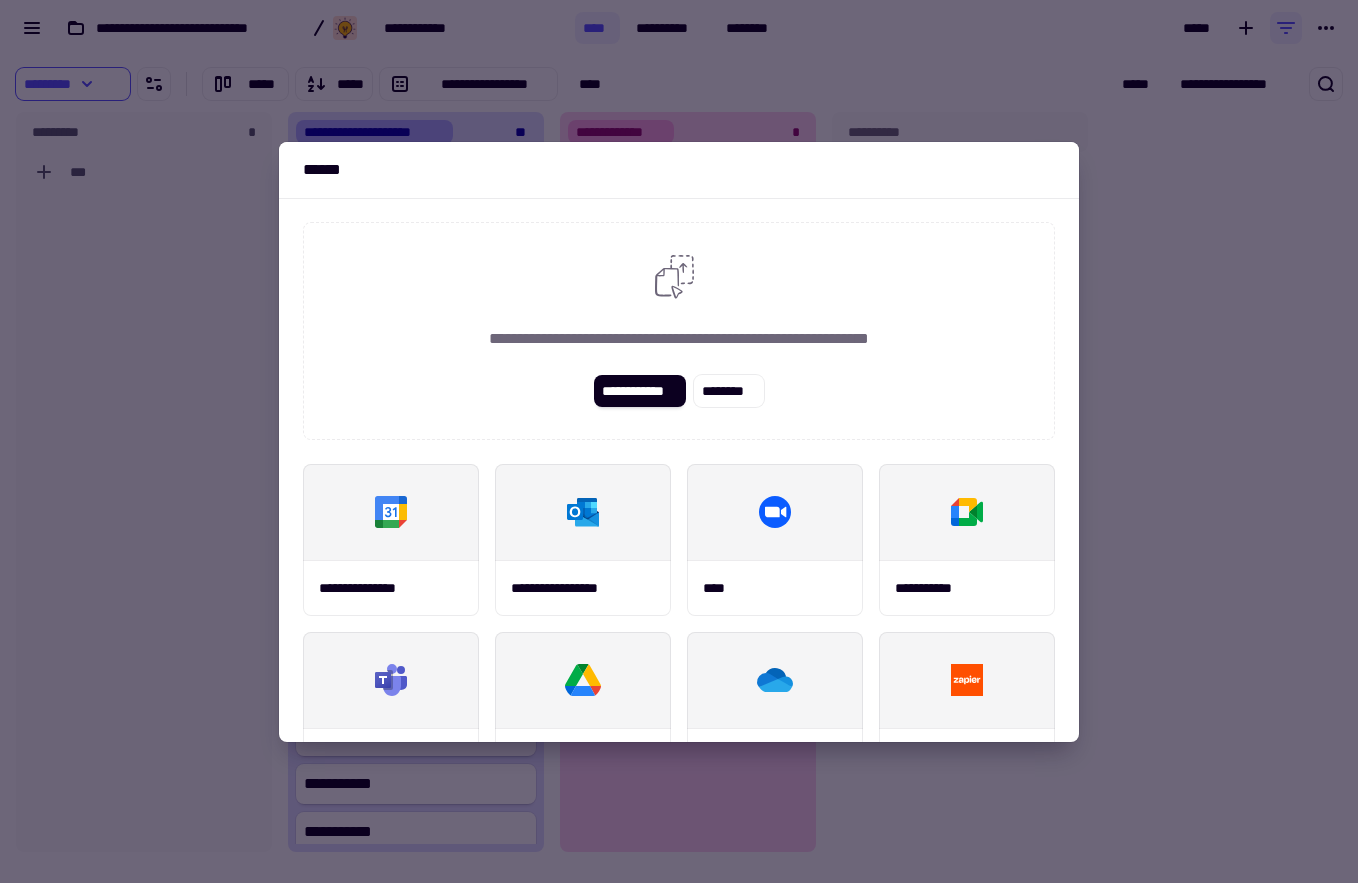 click at bounding box center [679, 441] 